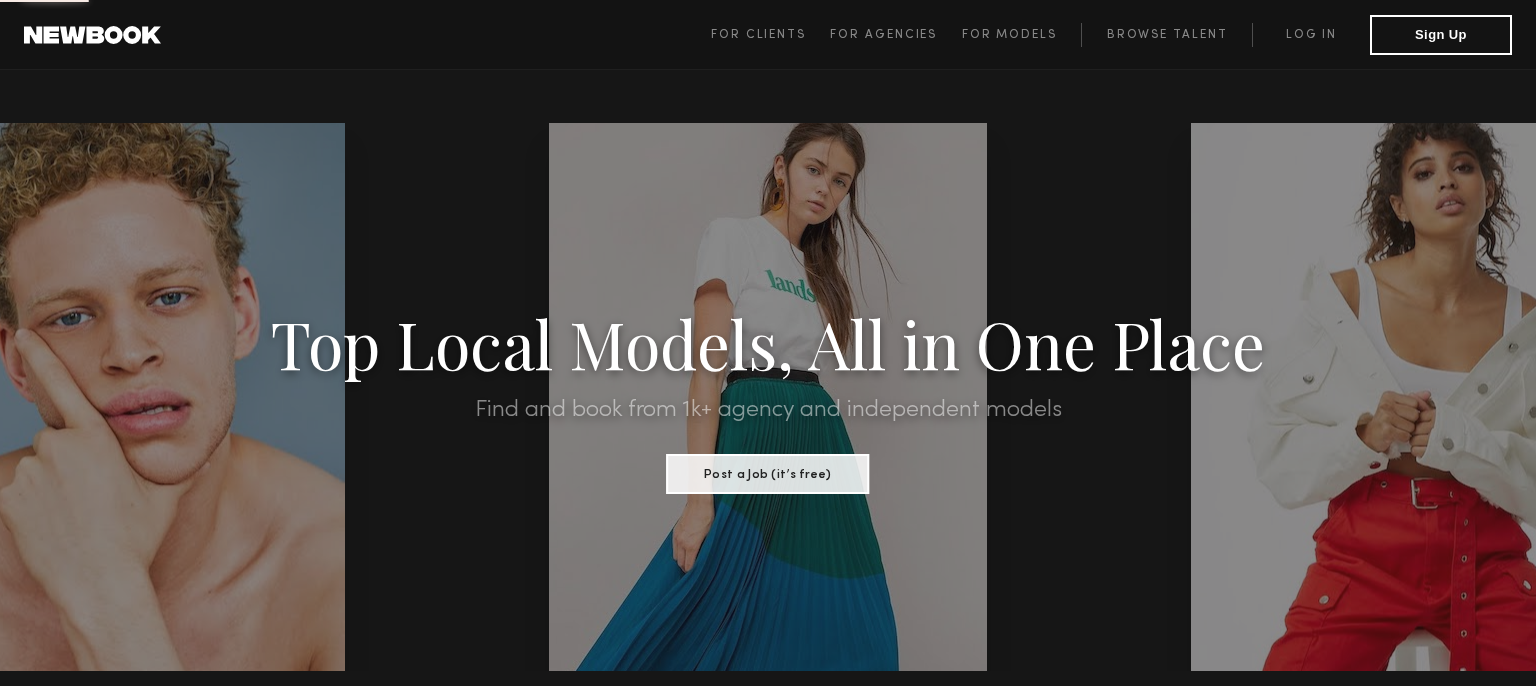 scroll, scrollTop: 0, scrollLeft: 0, axis: both 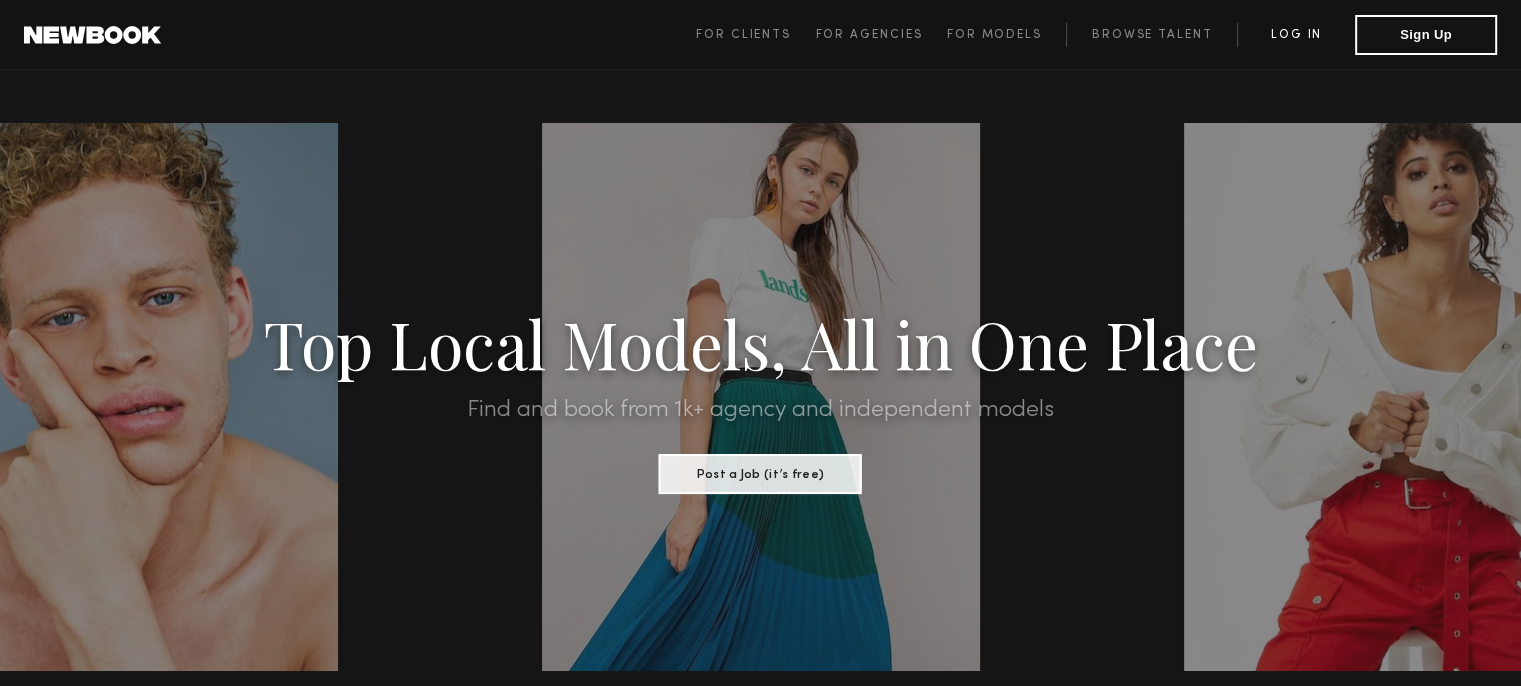 click on "Log in" 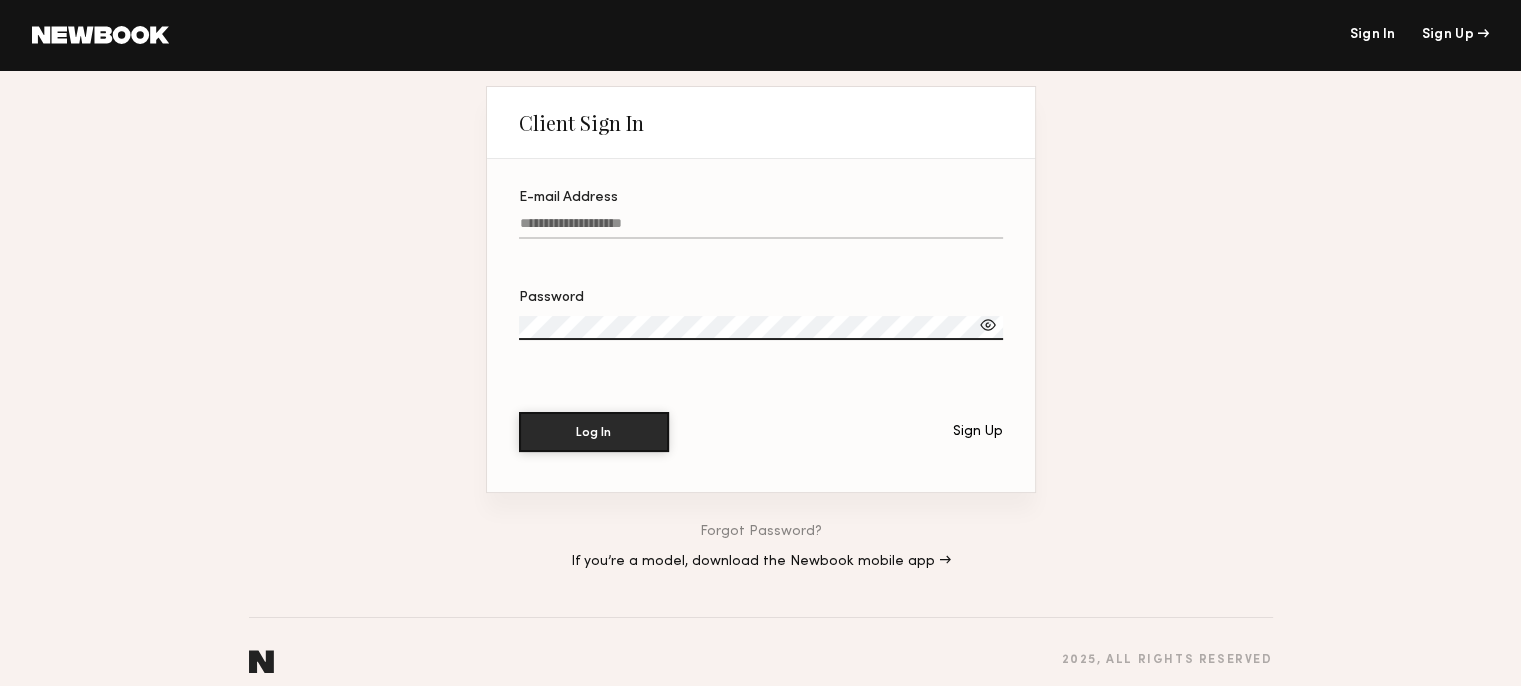 click on "E-mail Address" 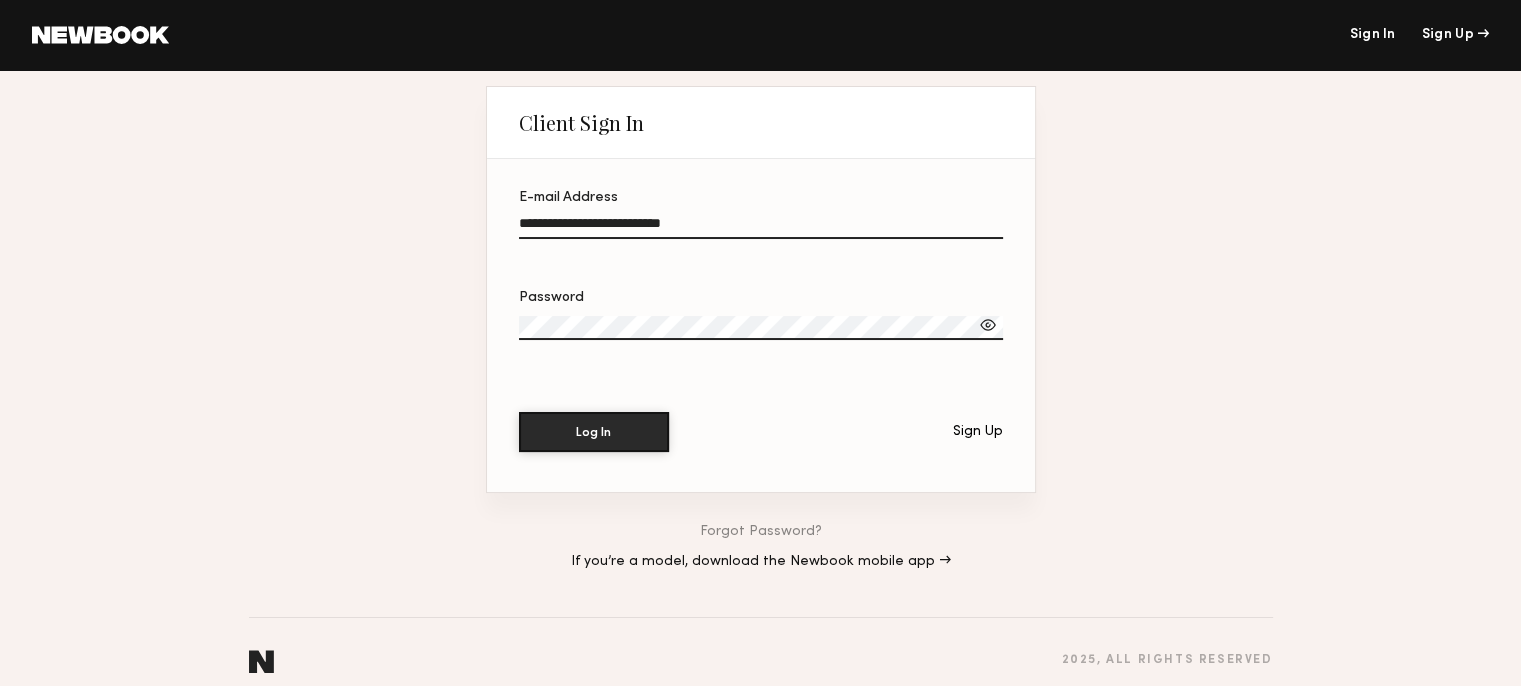 type on "**********" 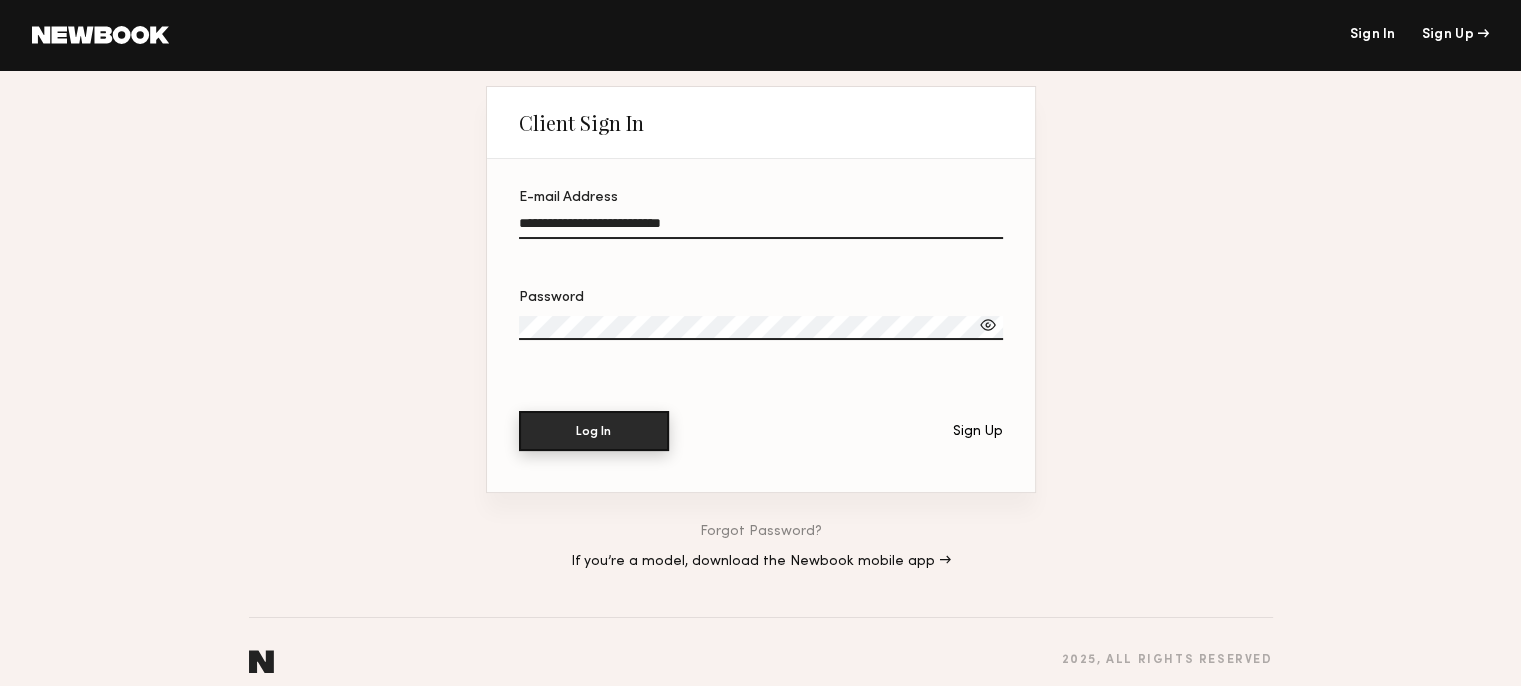 click on "Log In" 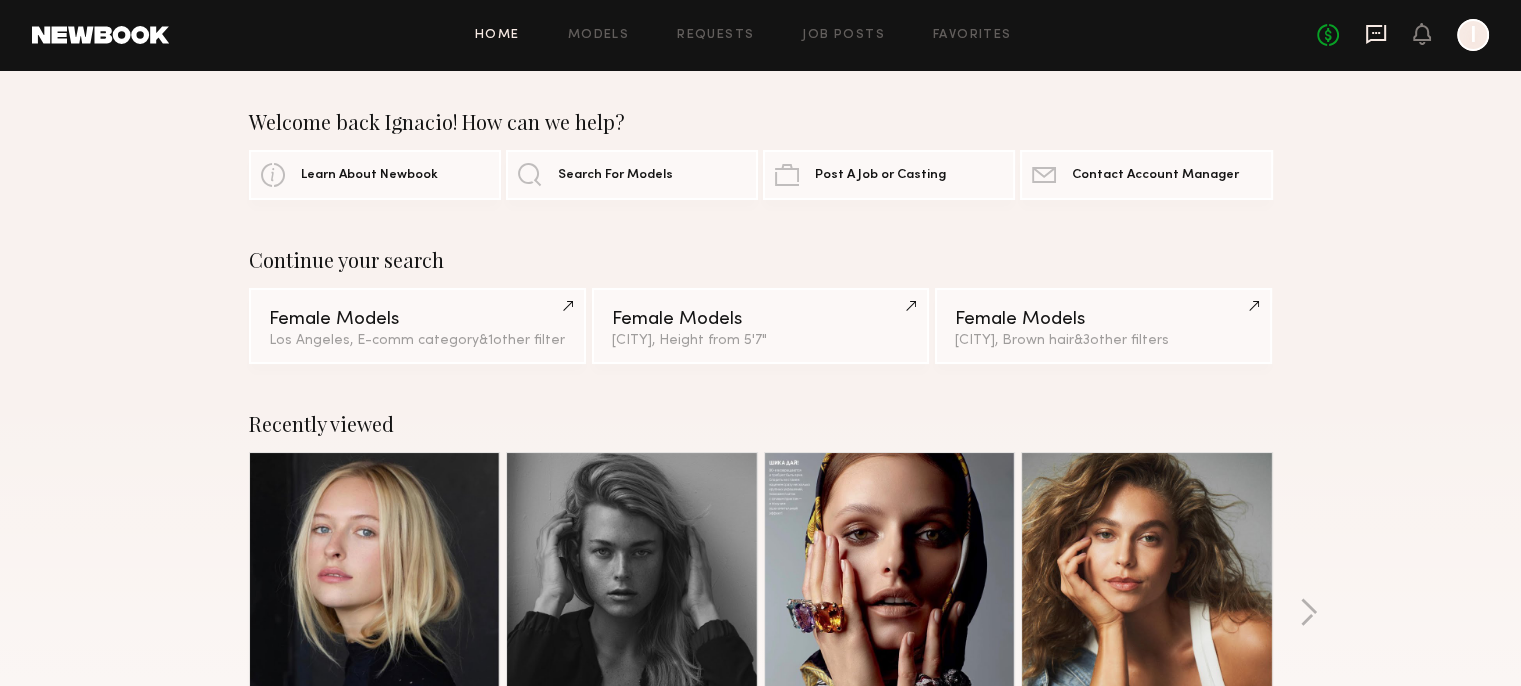 click 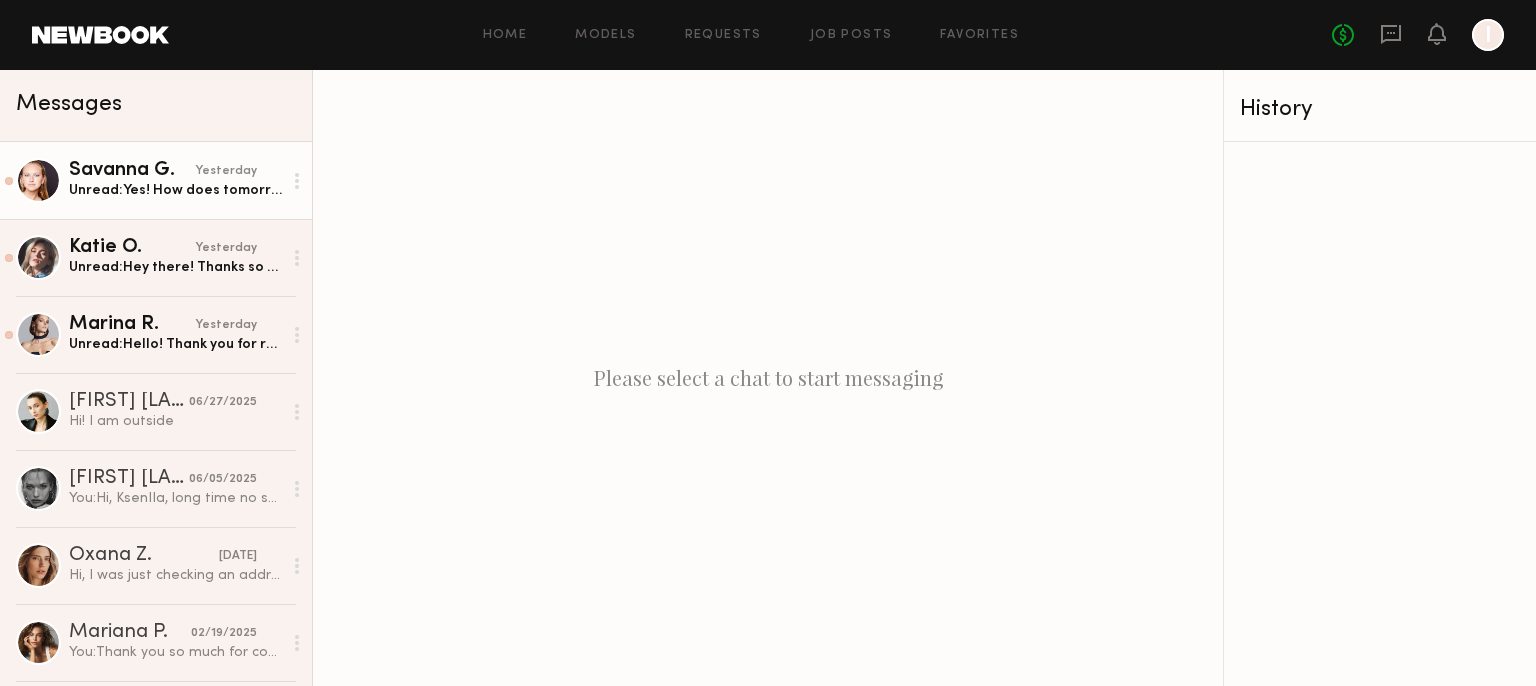 click on "Savanna G." 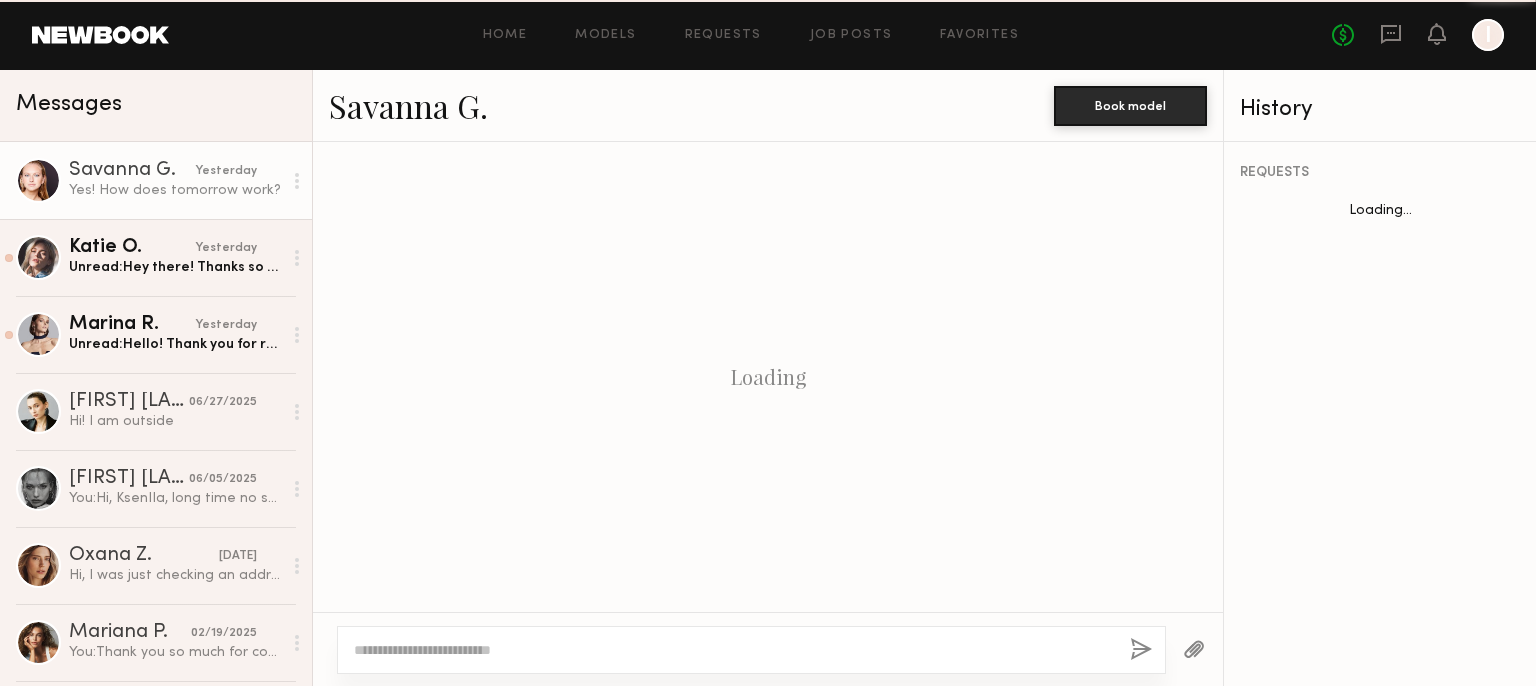 scroll, scrollTop: 921, scrollLeft: 0, axis: vertical 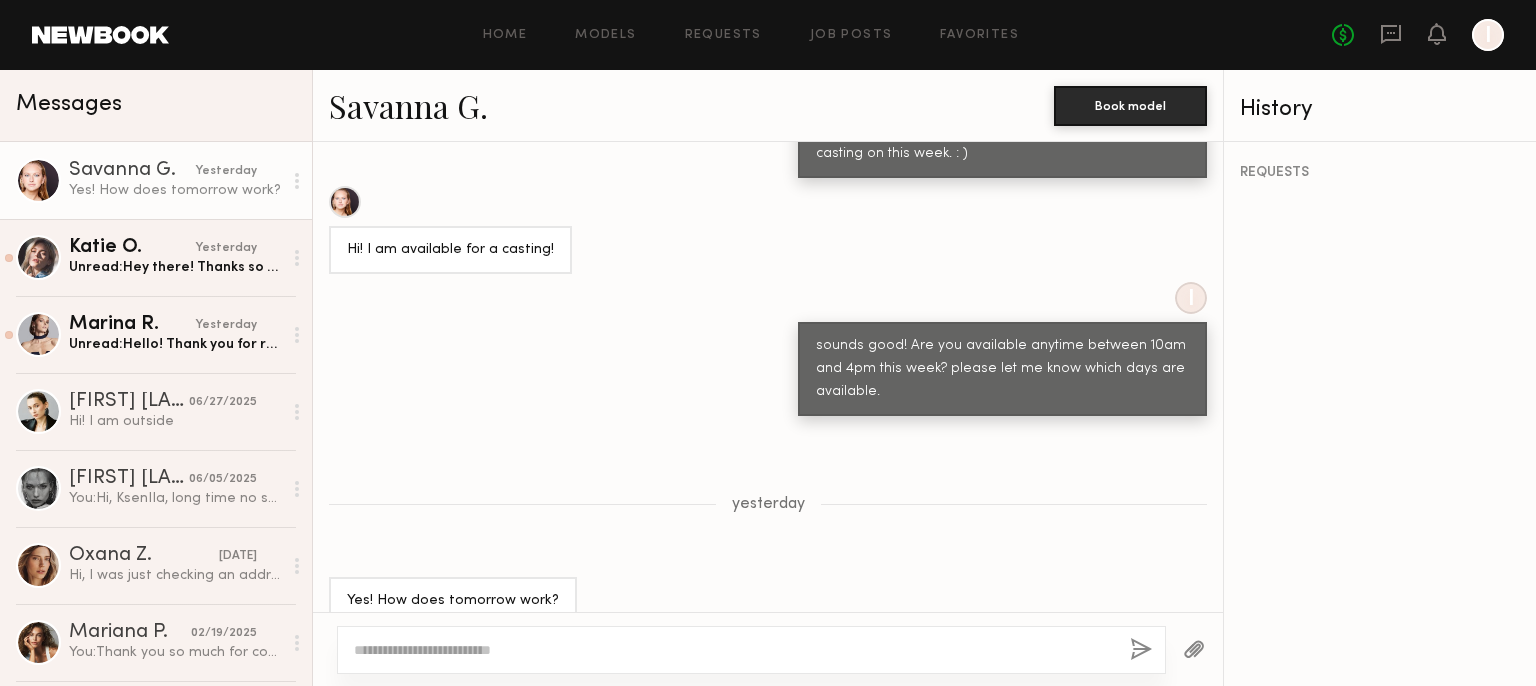 click 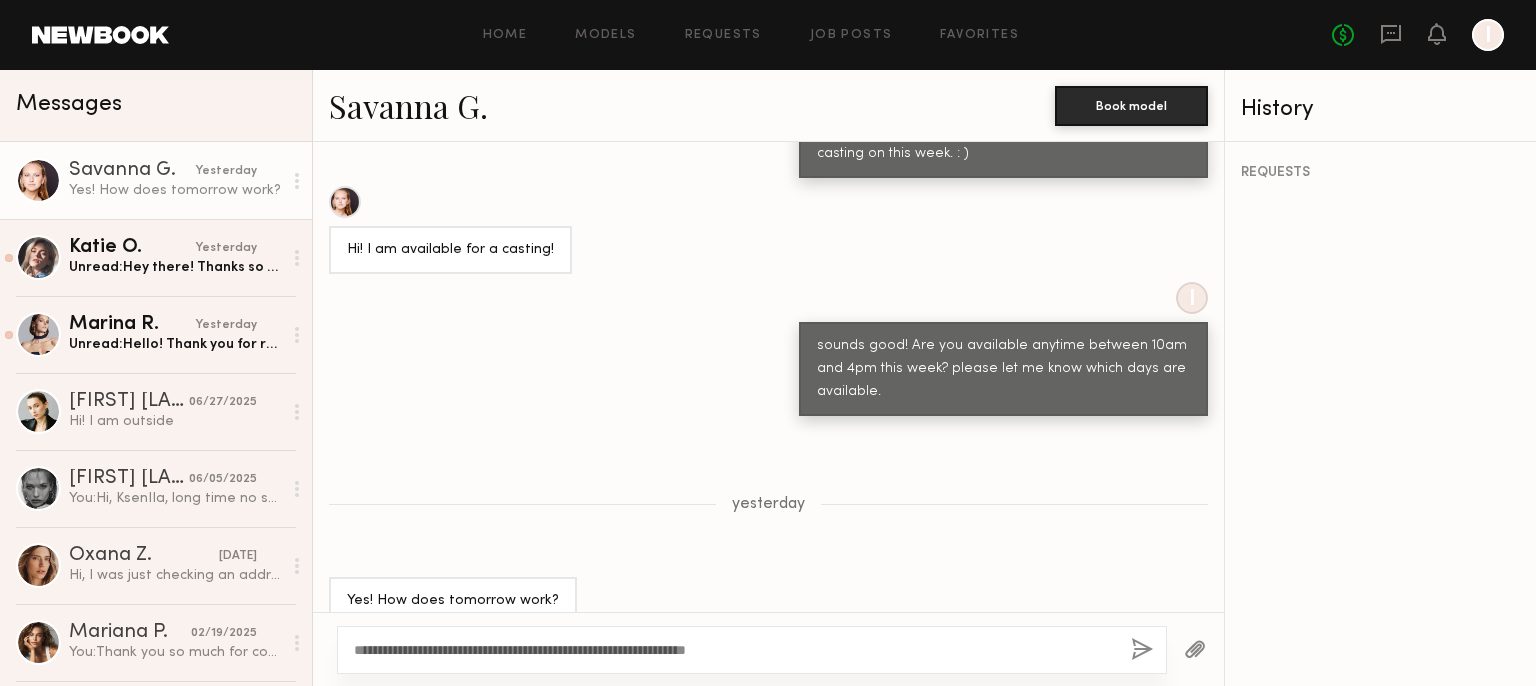 type on "**********" 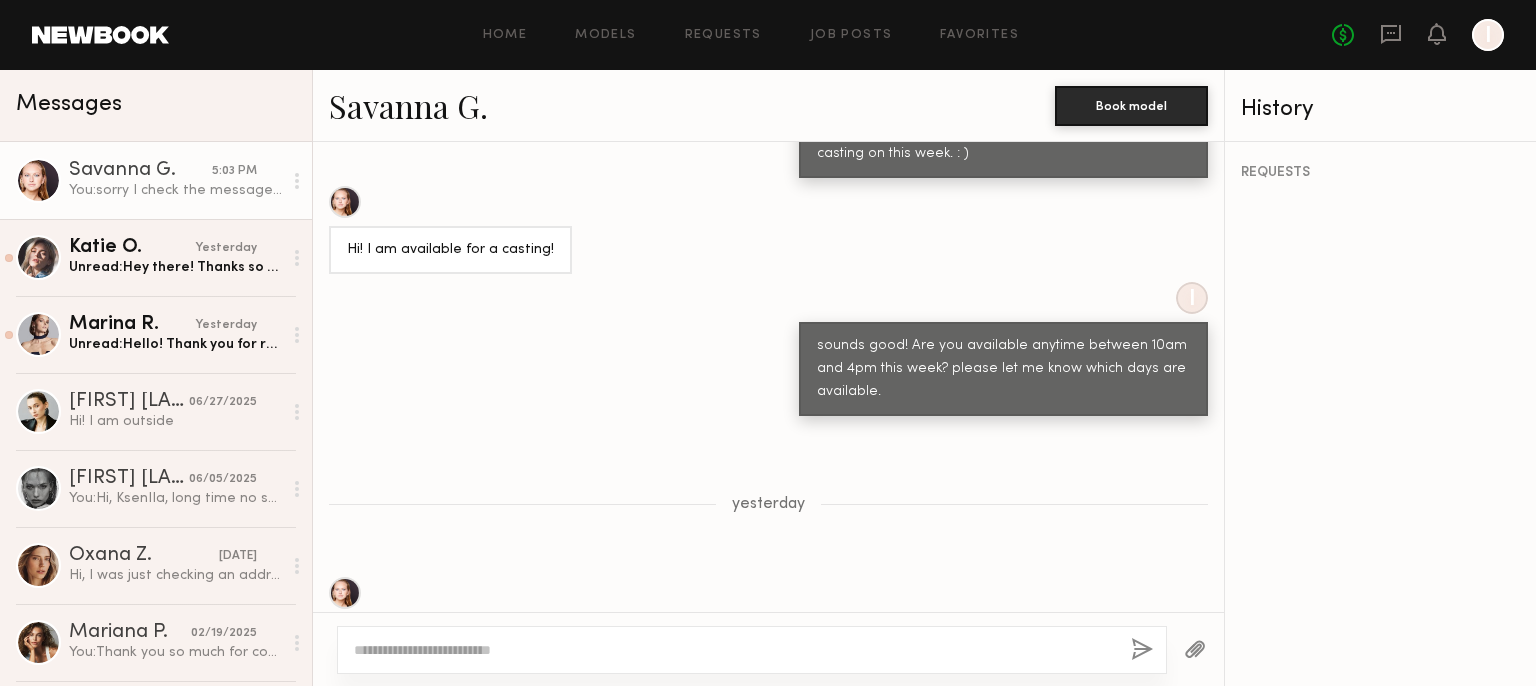 scroll, scrollTop: 1195, scrollLeft: 0, axis: vertical 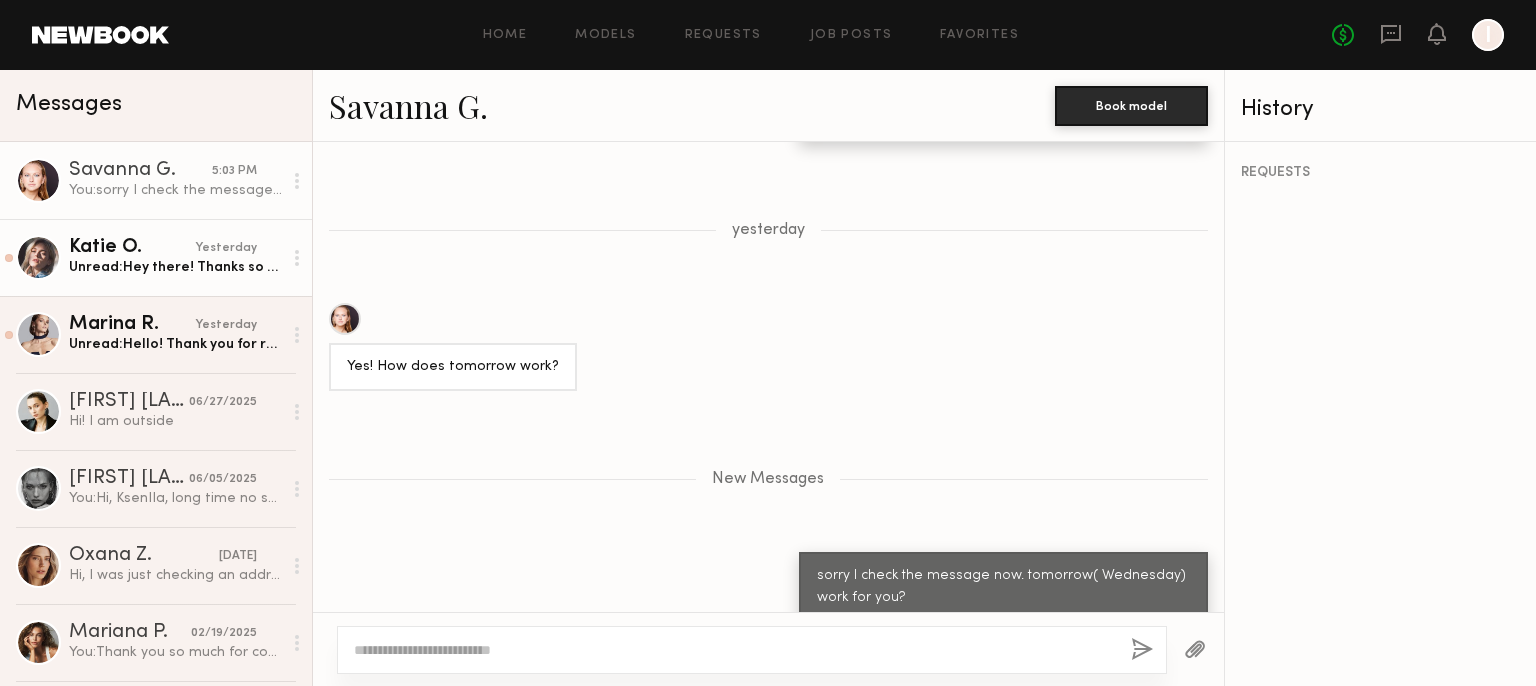 click on "Unread:  Hey there! Thanks so much for reaching out. Where is the casting located? ❤️ I could be available Thursday afternoon!" 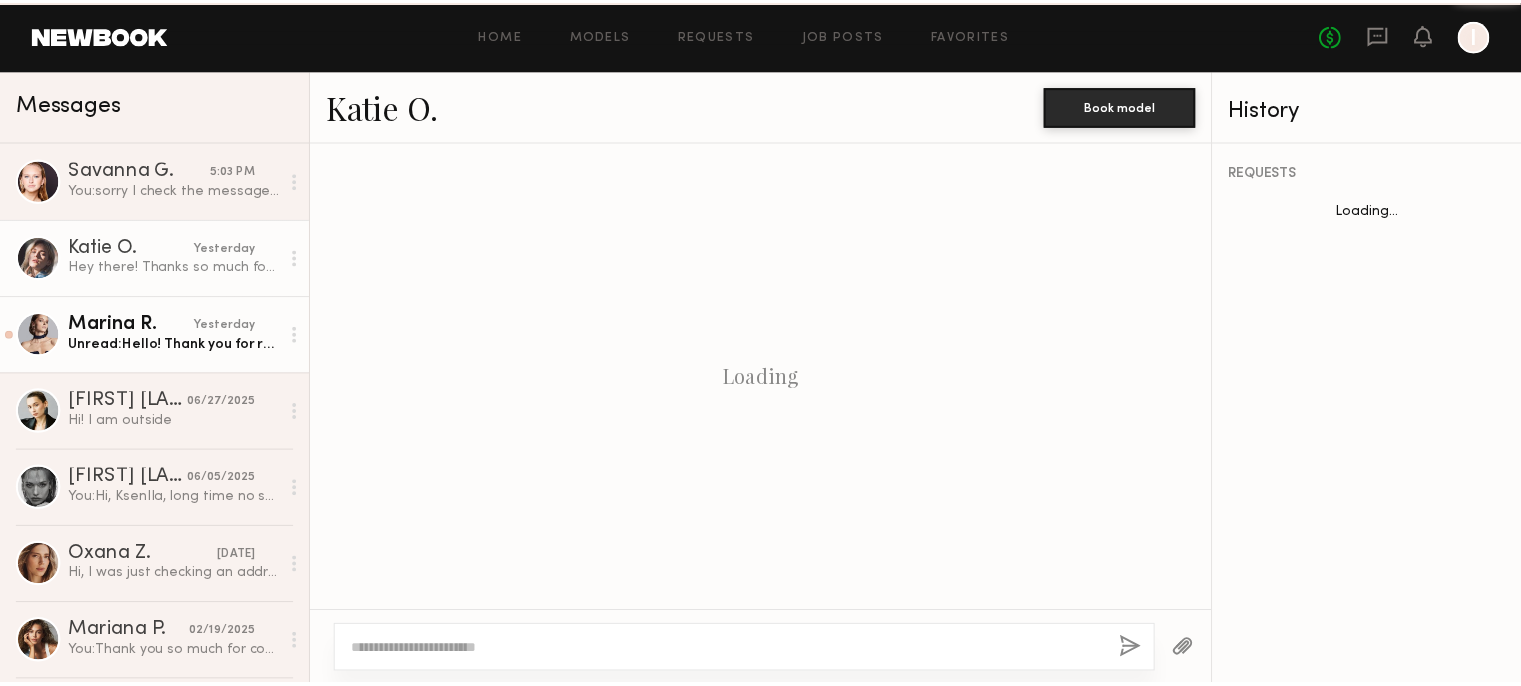 scroll, scrollTop: 731, scrollLeft: 0, axis: vertical 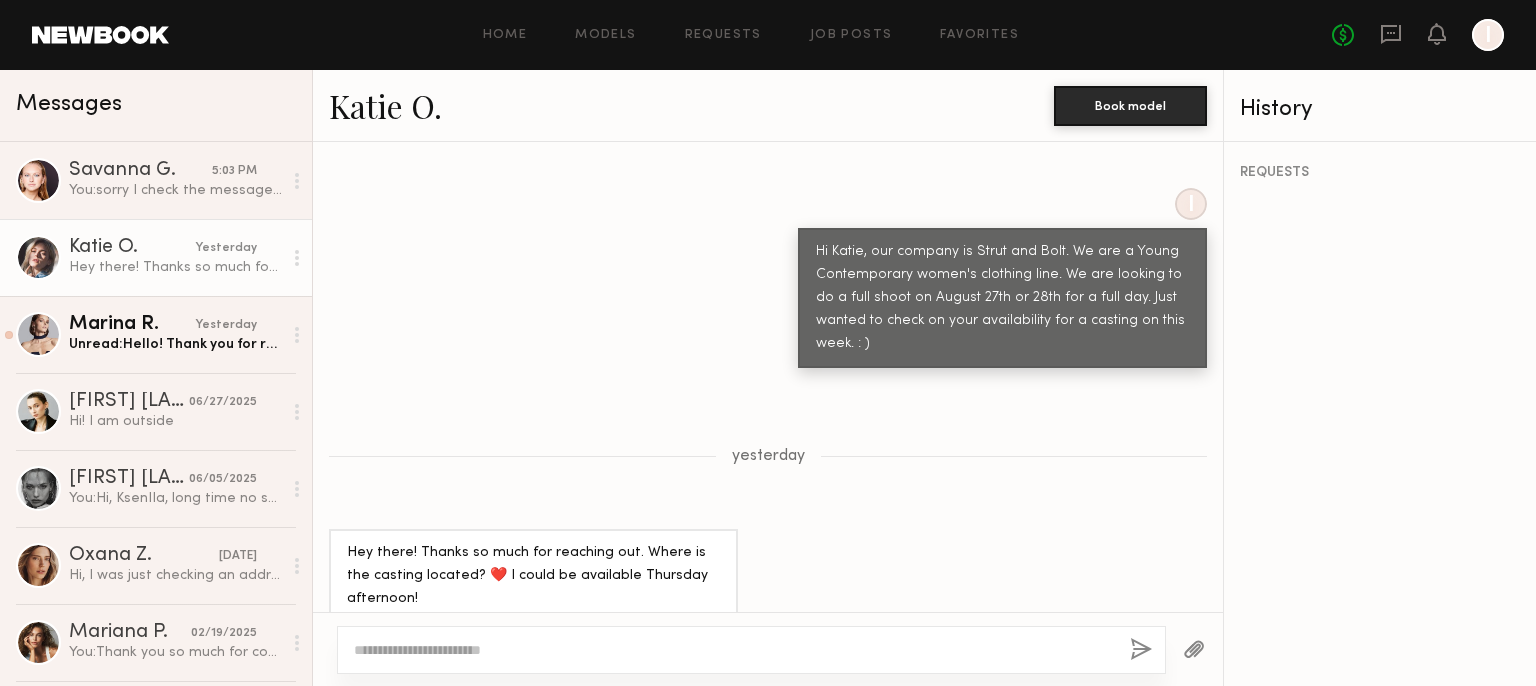 click 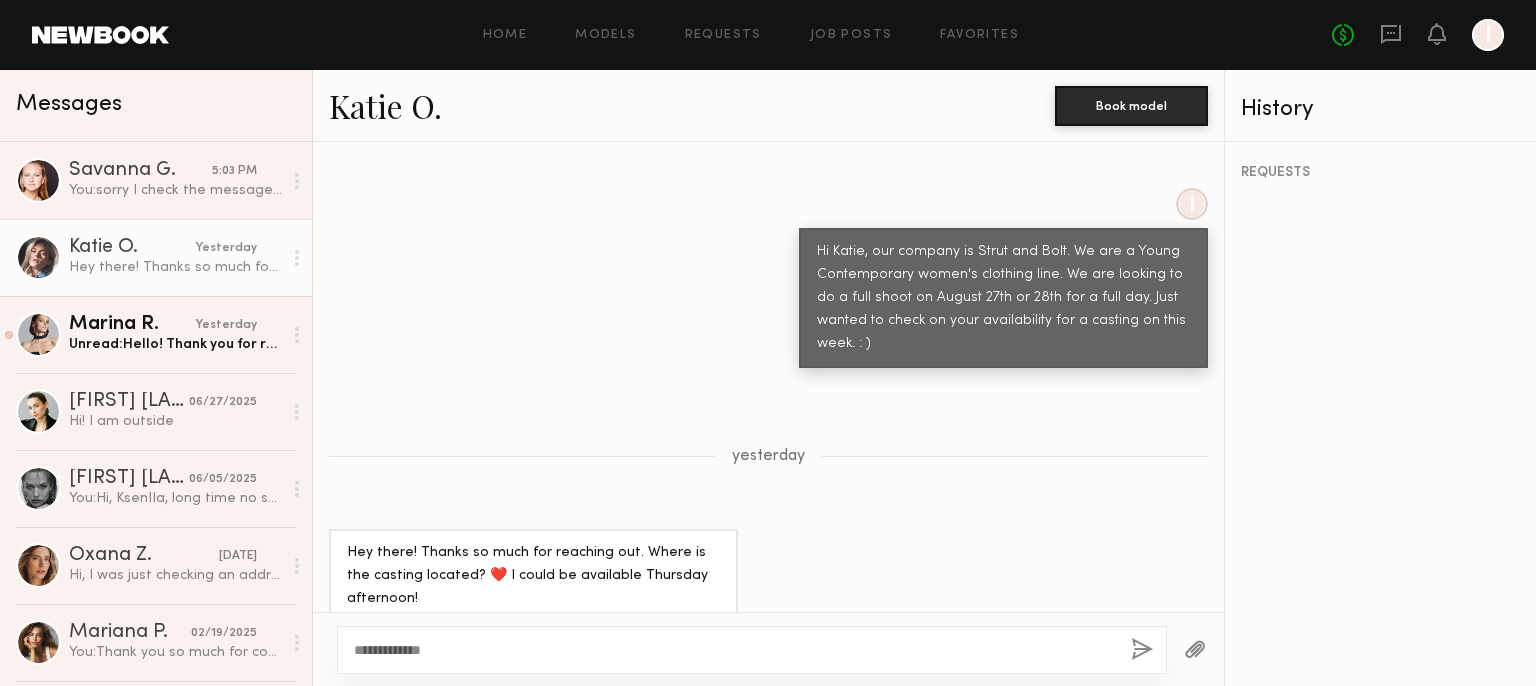 type on "**********" 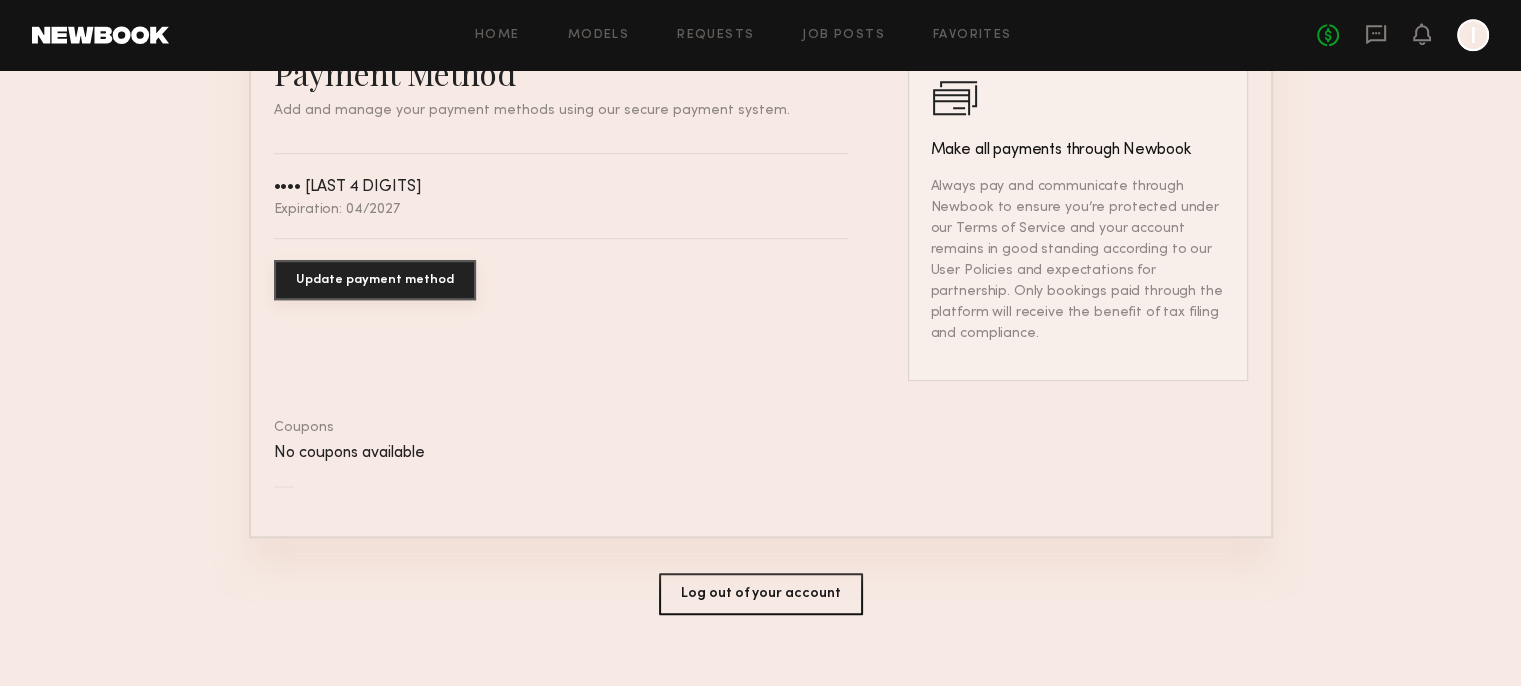 scroll, scrollTop: 1189, scrollLeft: 0, axis: vertical 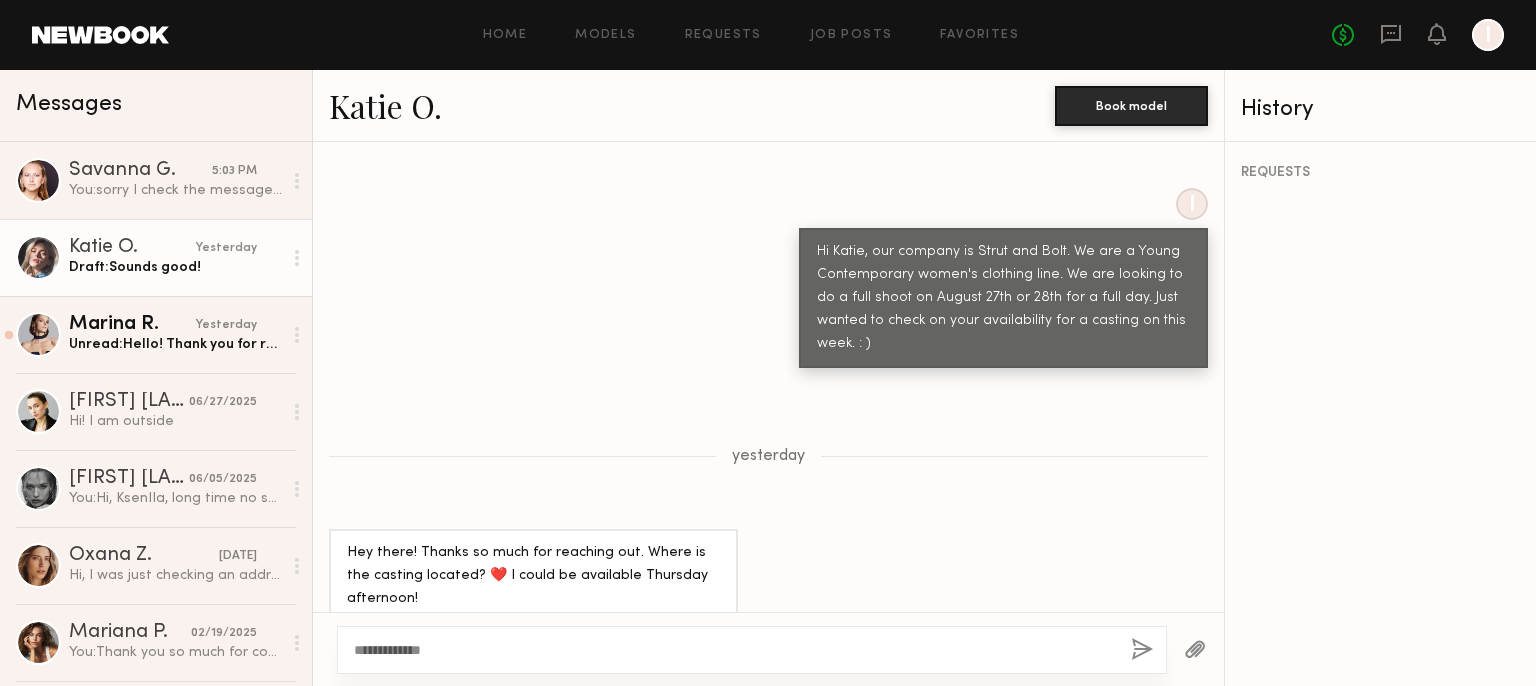 click on "**********" 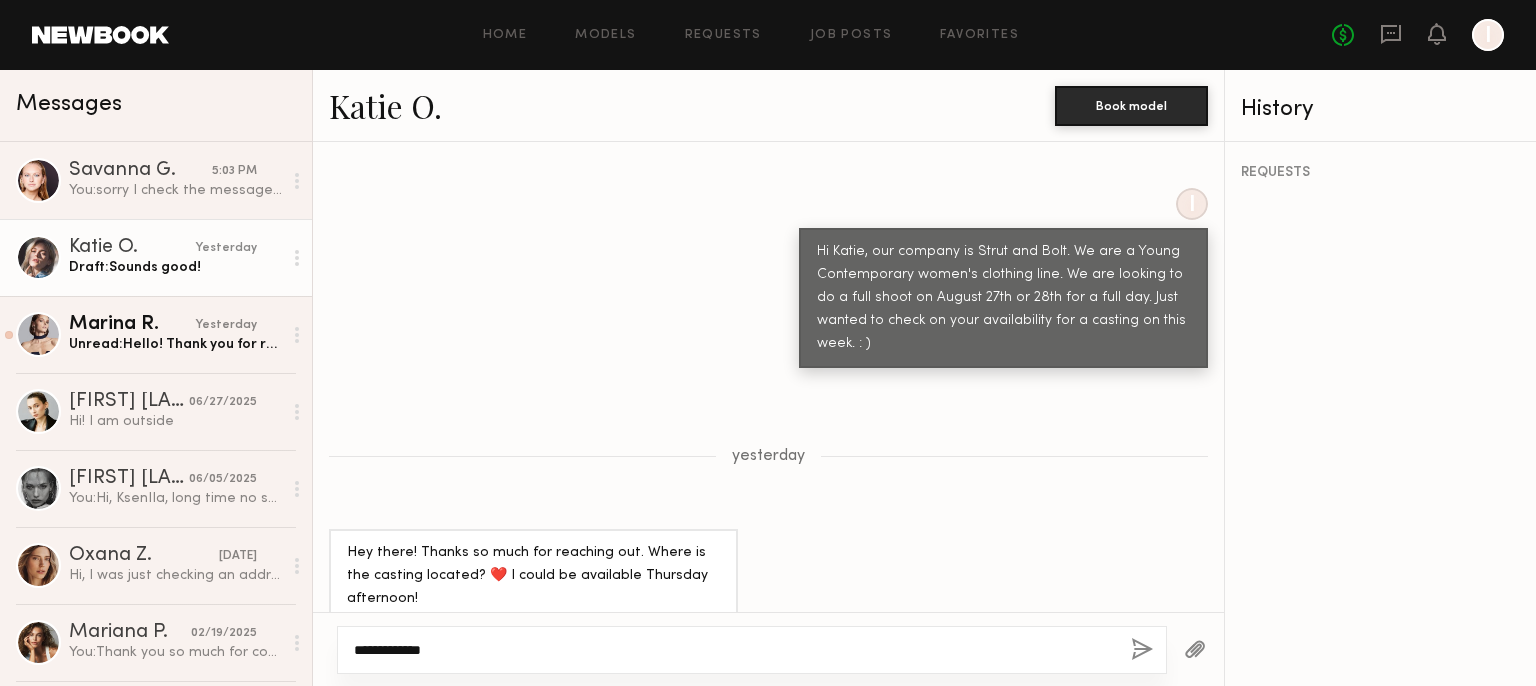 click on "**********" 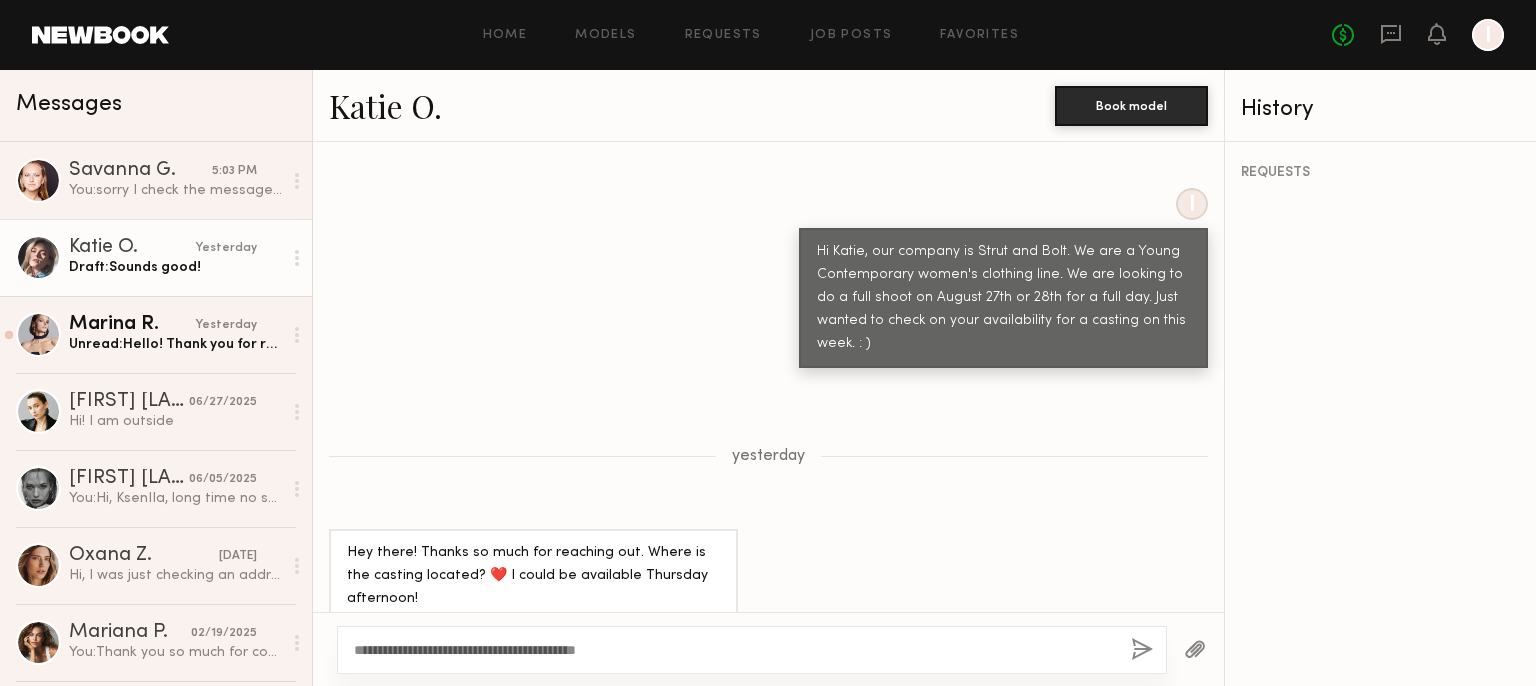 click on "**********" 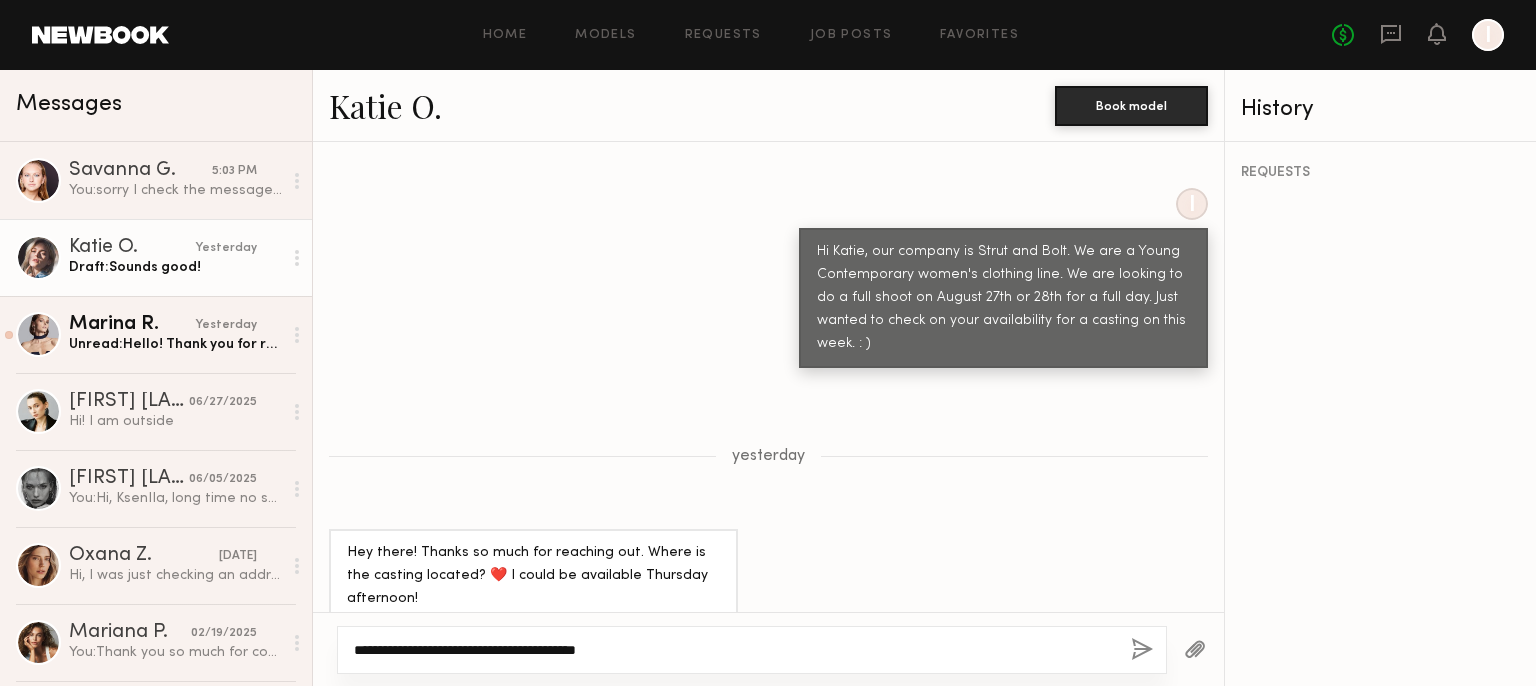 click on "**********" 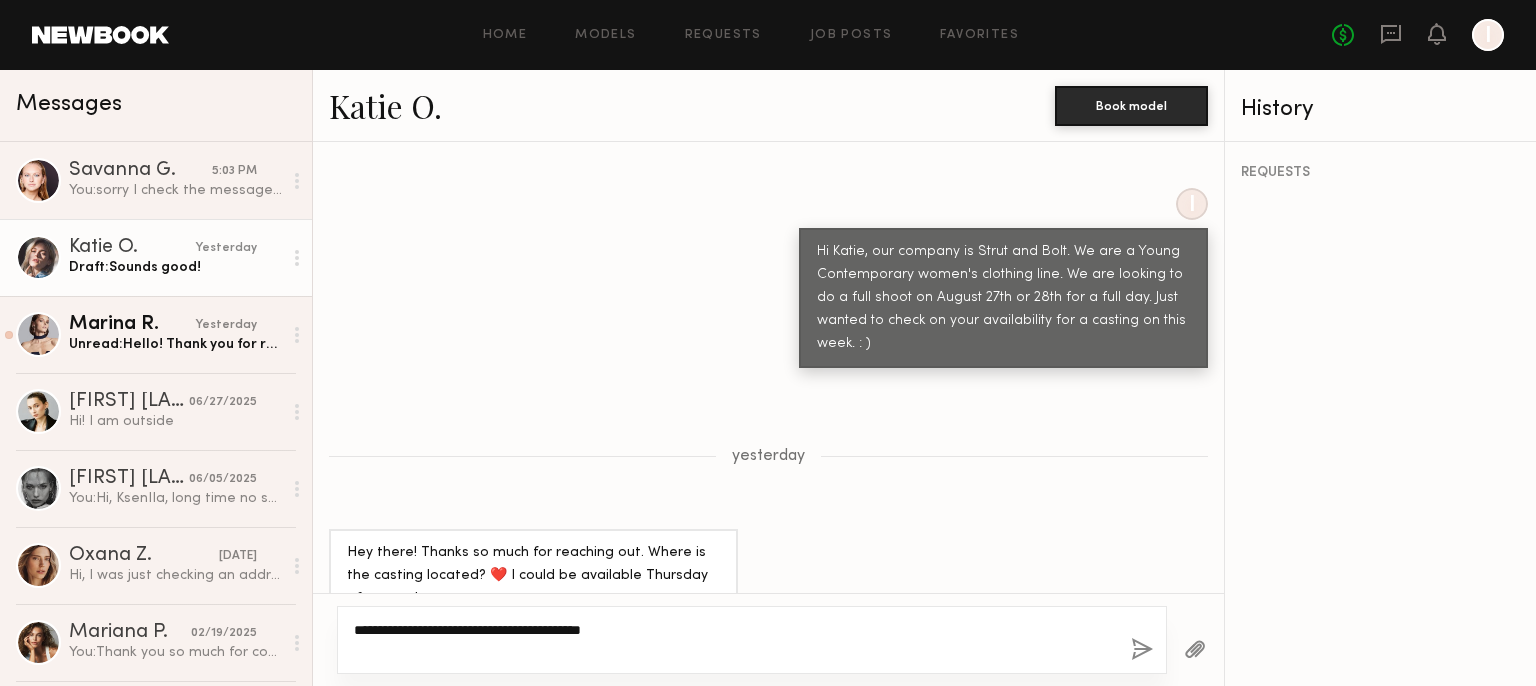 type on "**********" 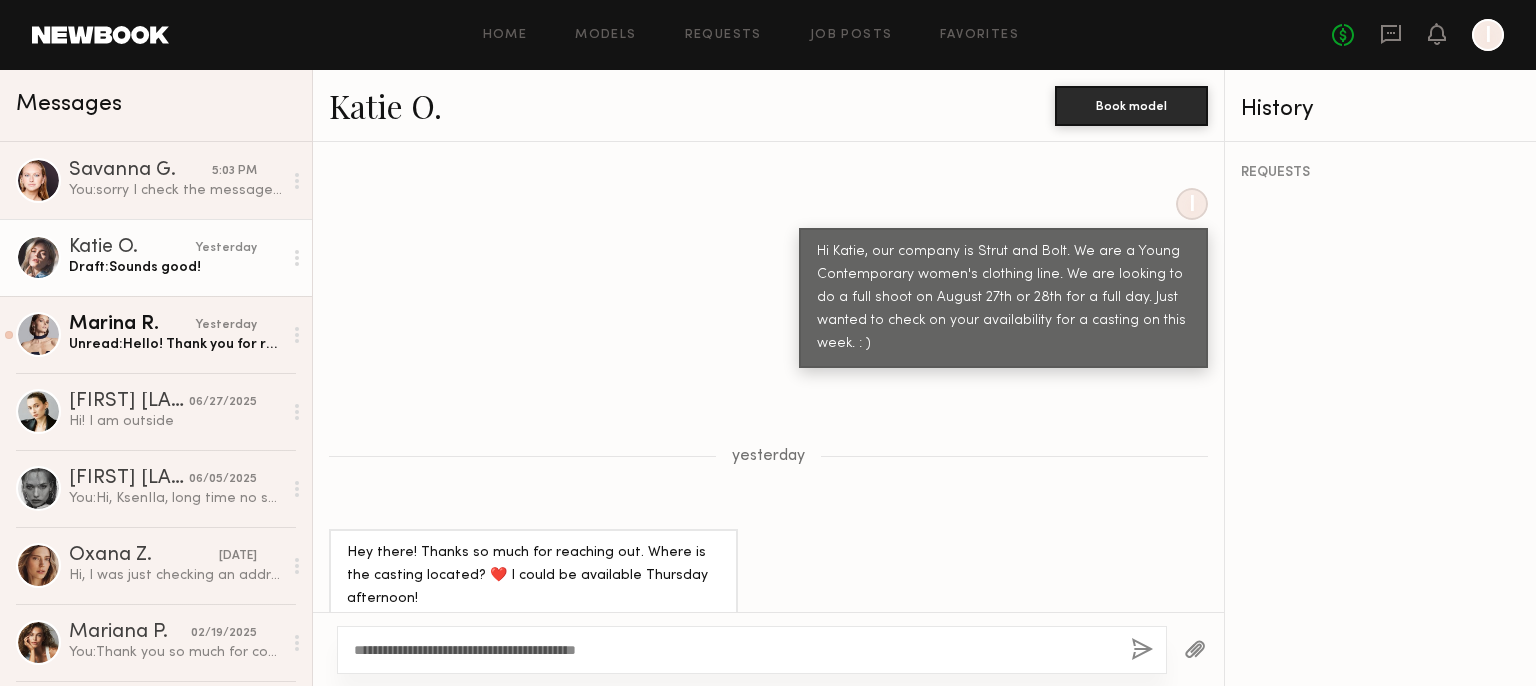 click 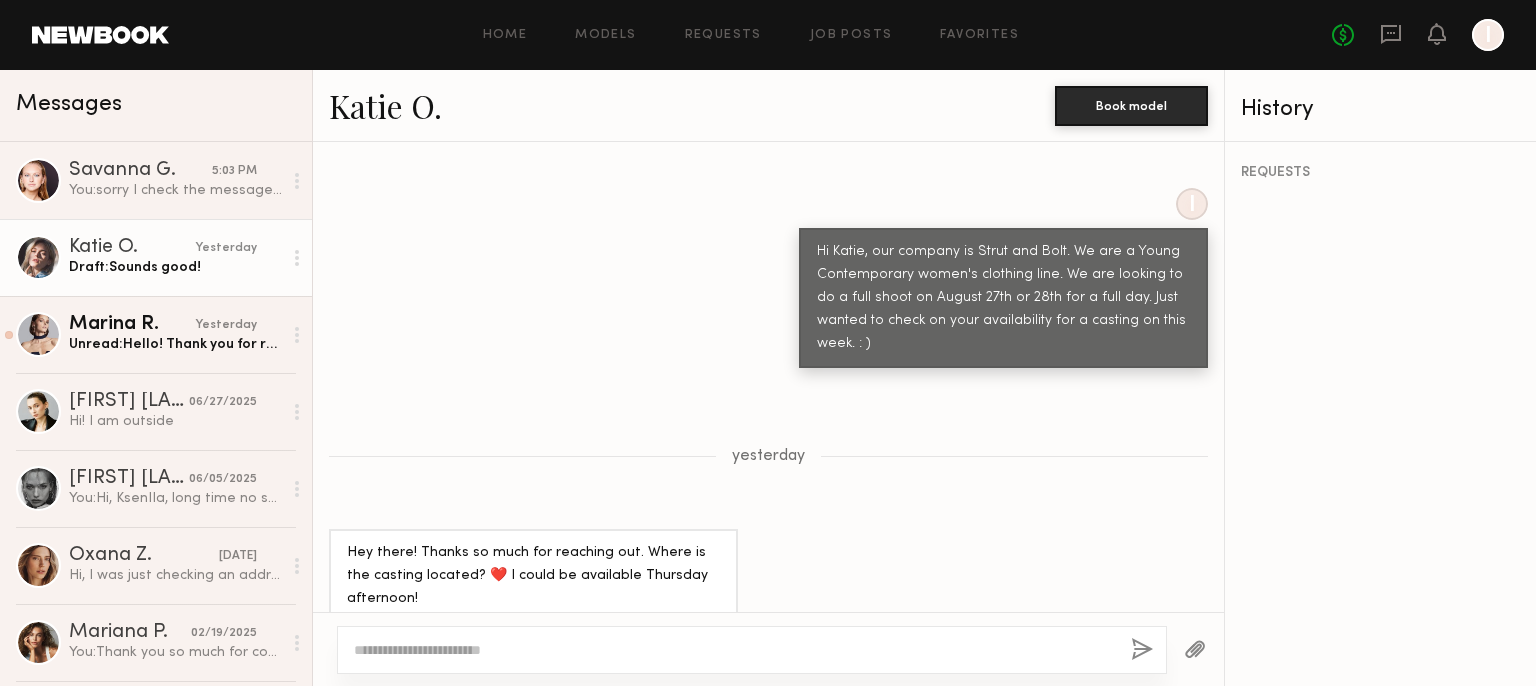 scroll, scrollTop: 981, scrollLeft: 0, axis: vertical 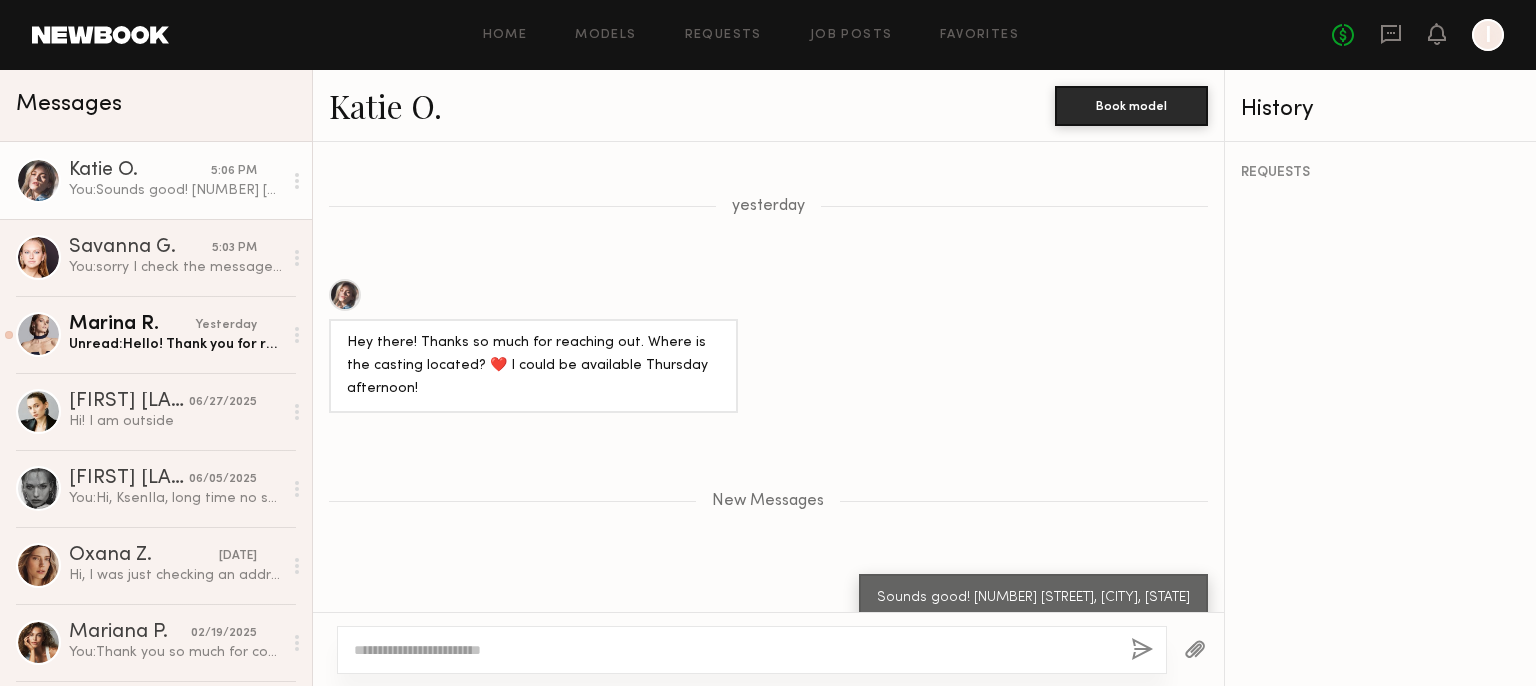 click 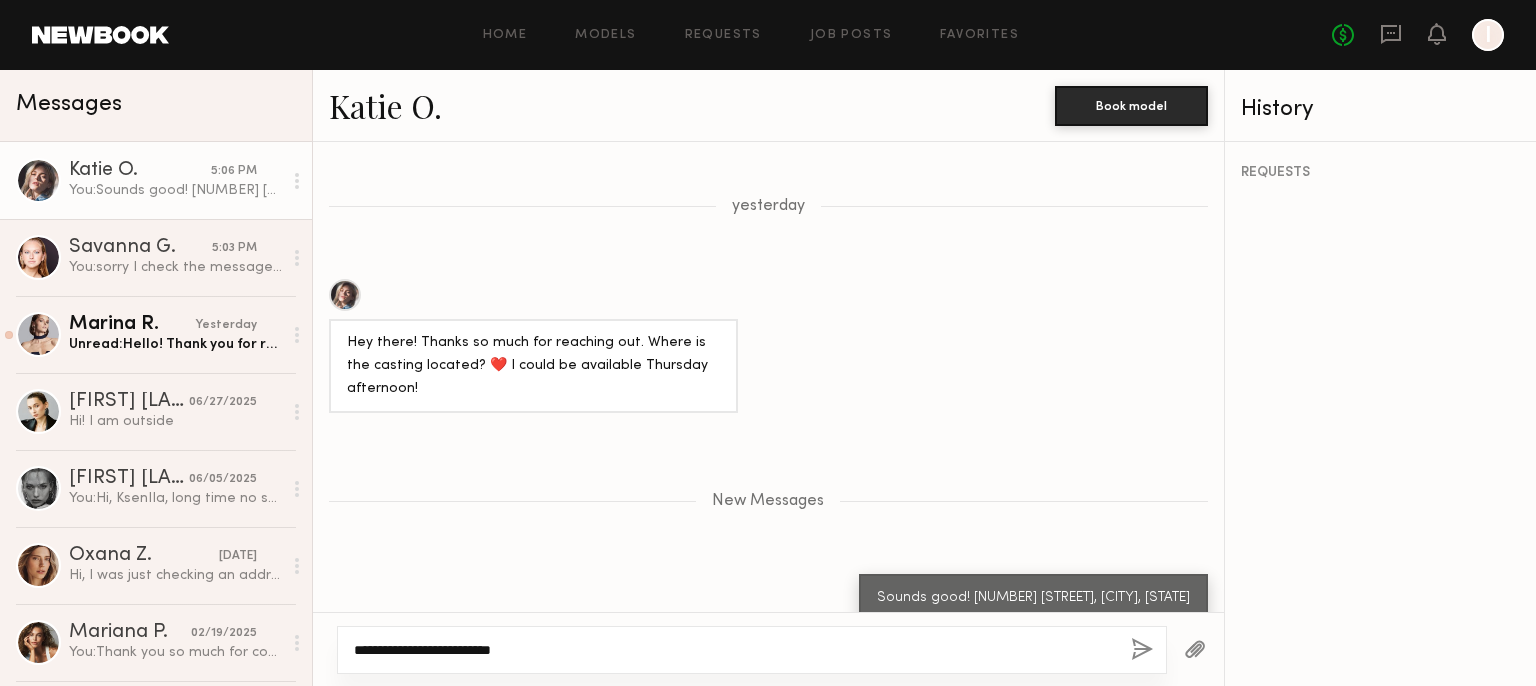 type on "**********" 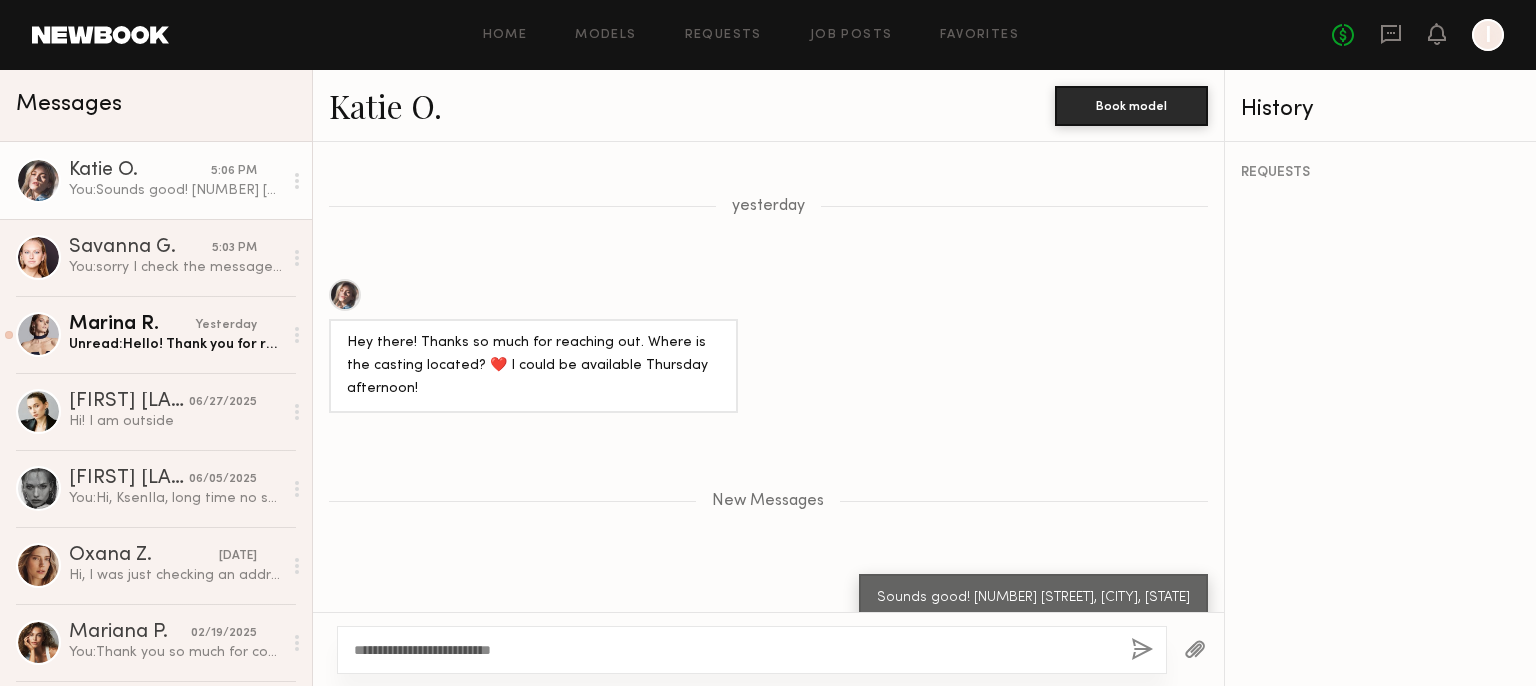 click 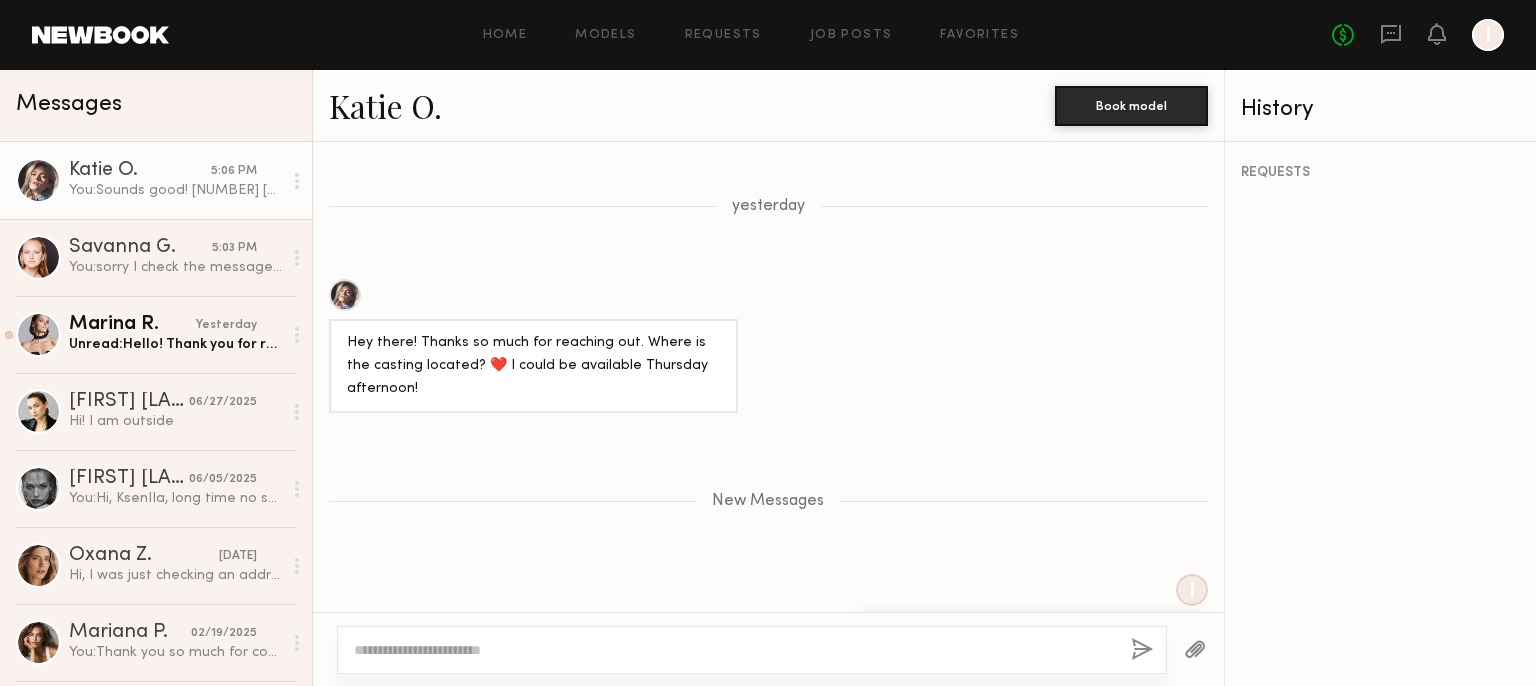 scroll, scrollTop: 1076, scrollLeft: 0, axis: vertical 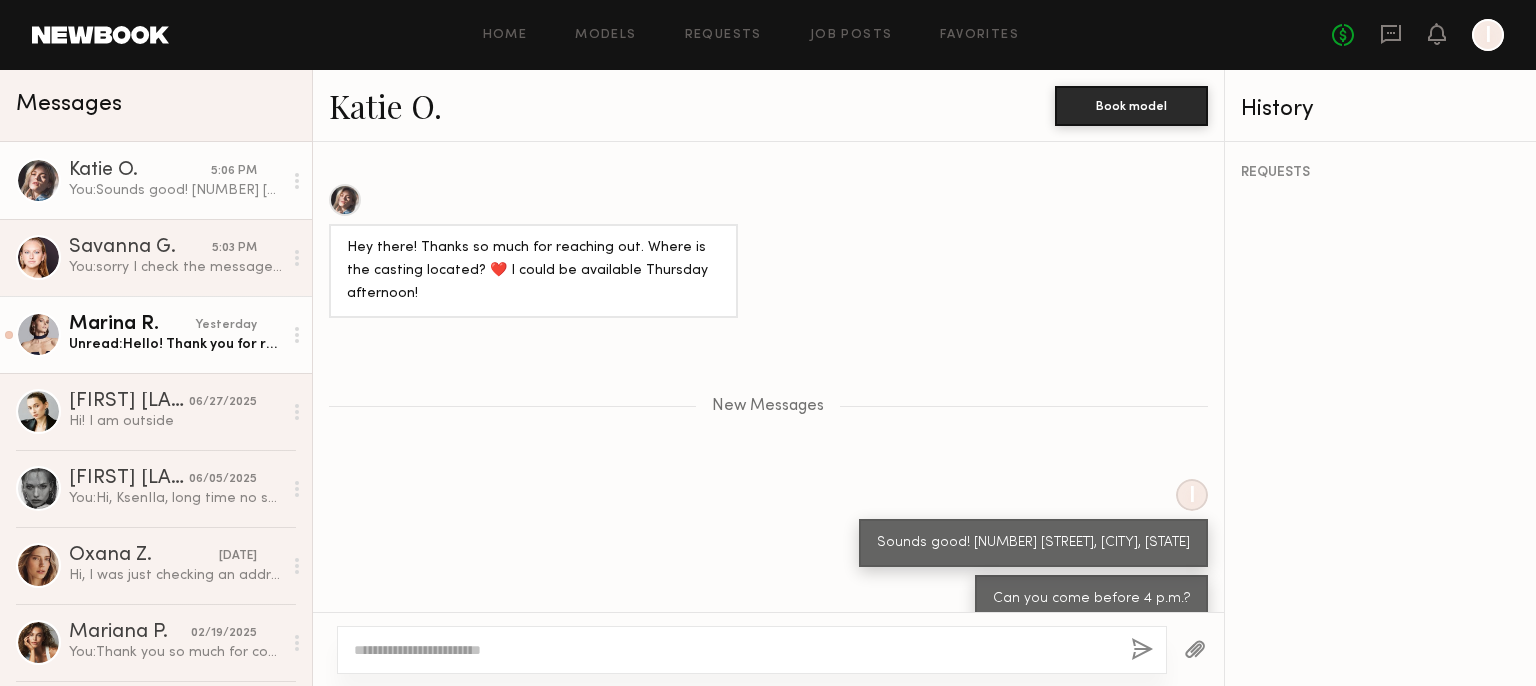 click on "Marina R." 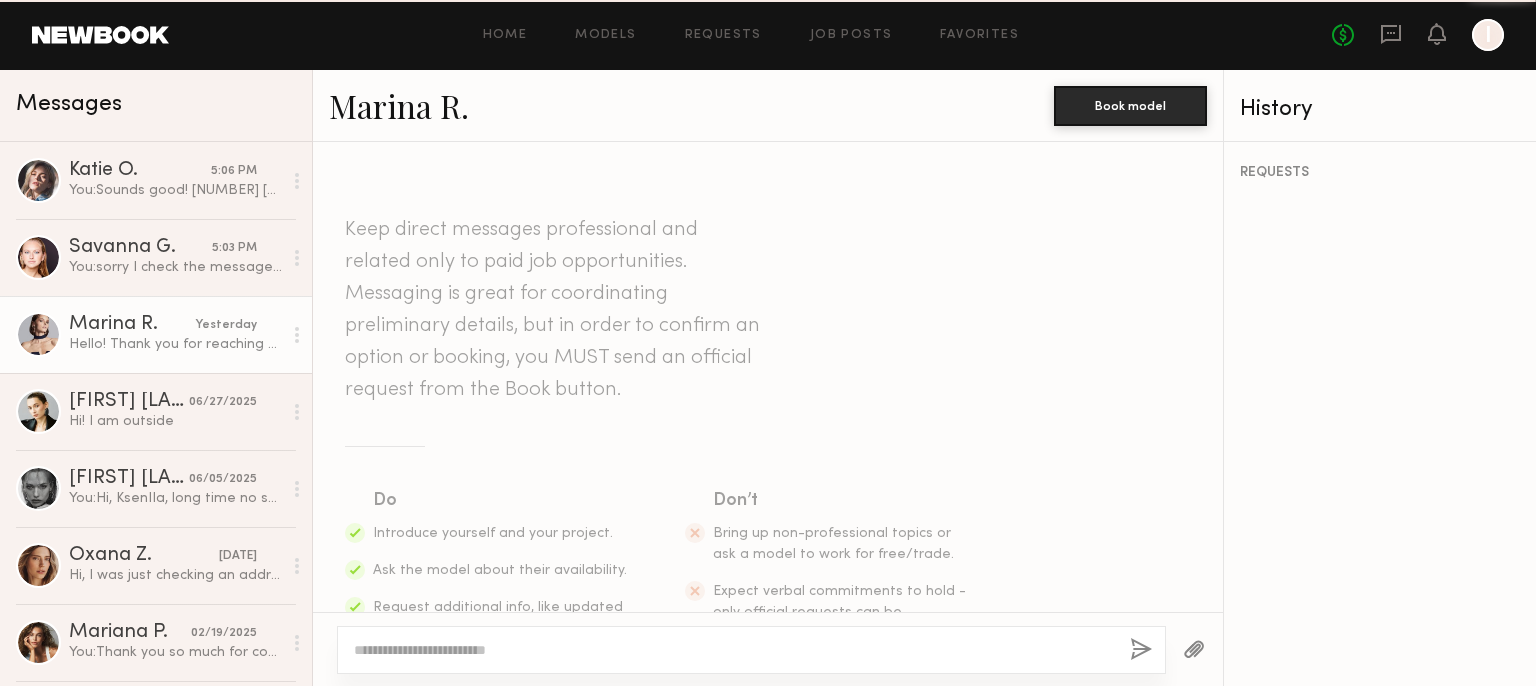 scroll, scrollTop: 599, scrollLeft: 0, axis: vertical 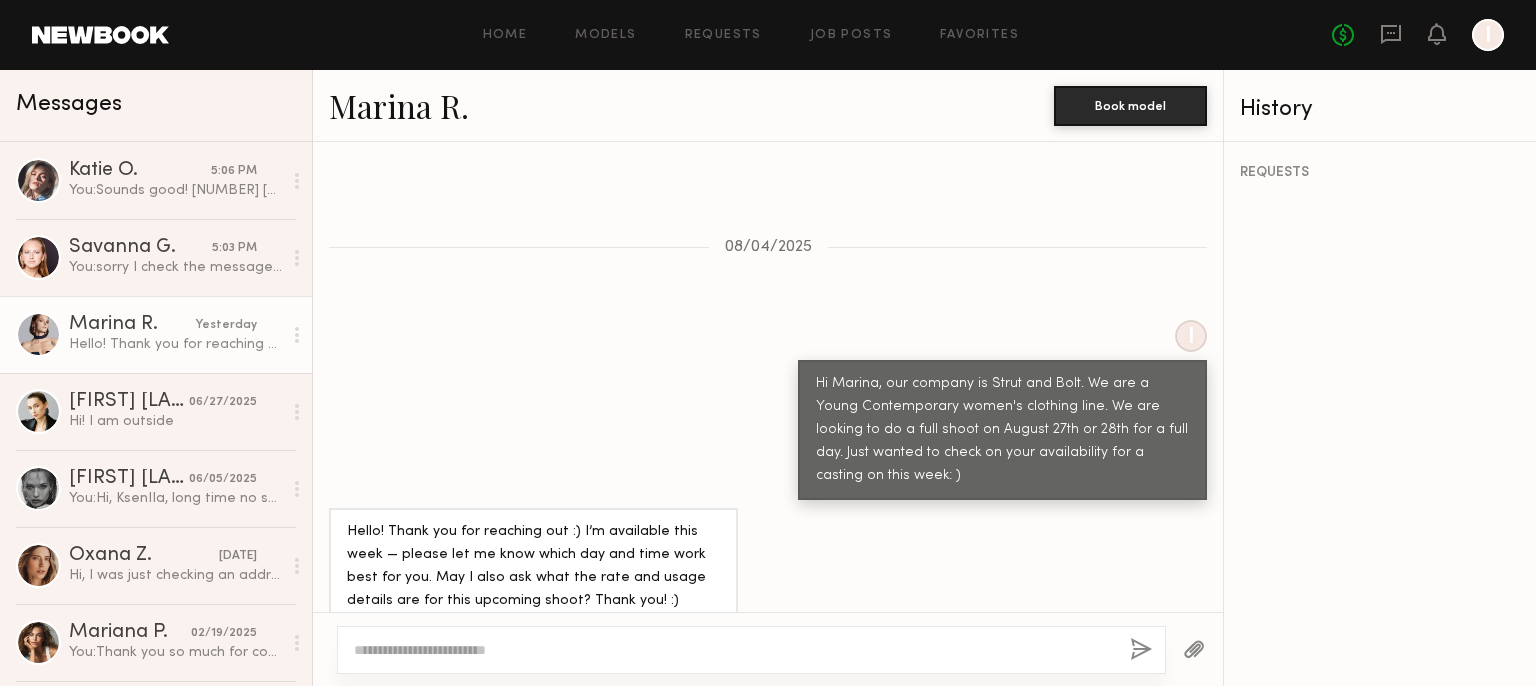 click 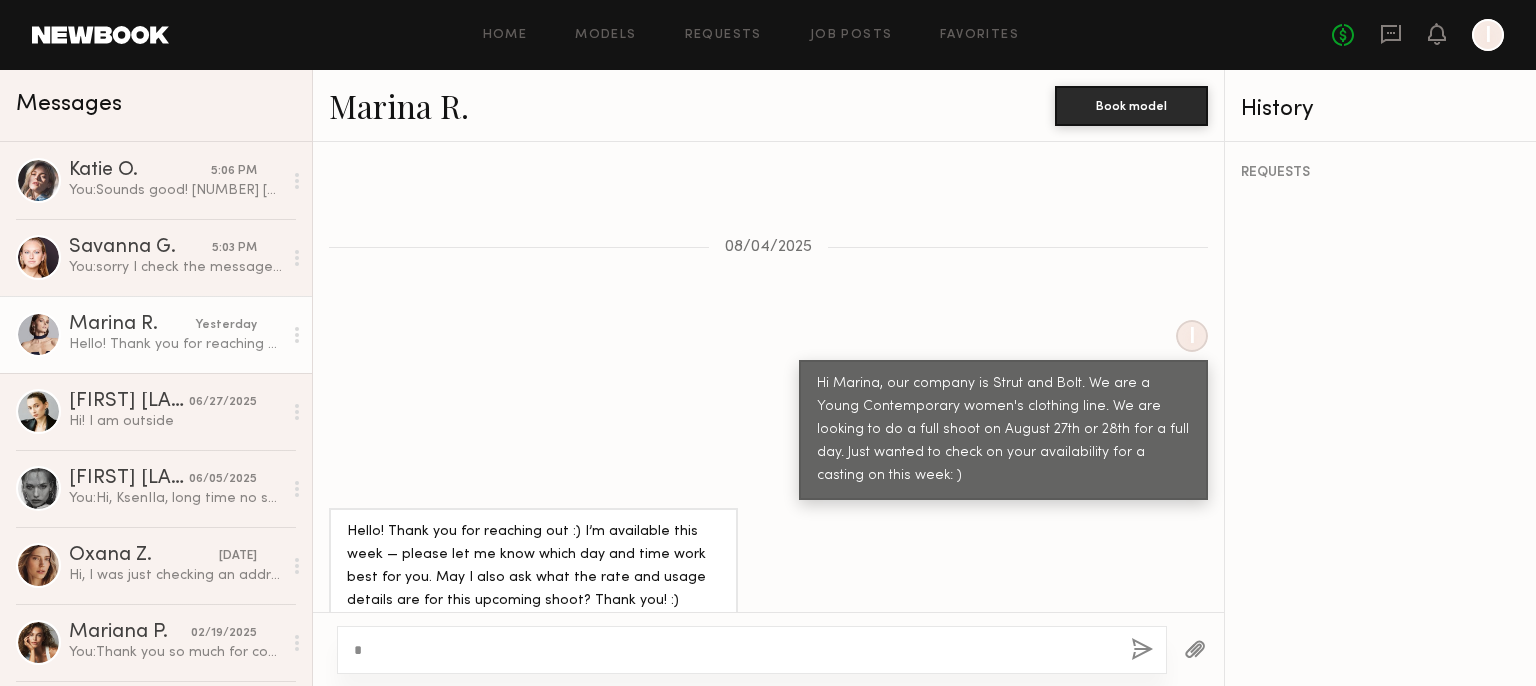 type on "*" 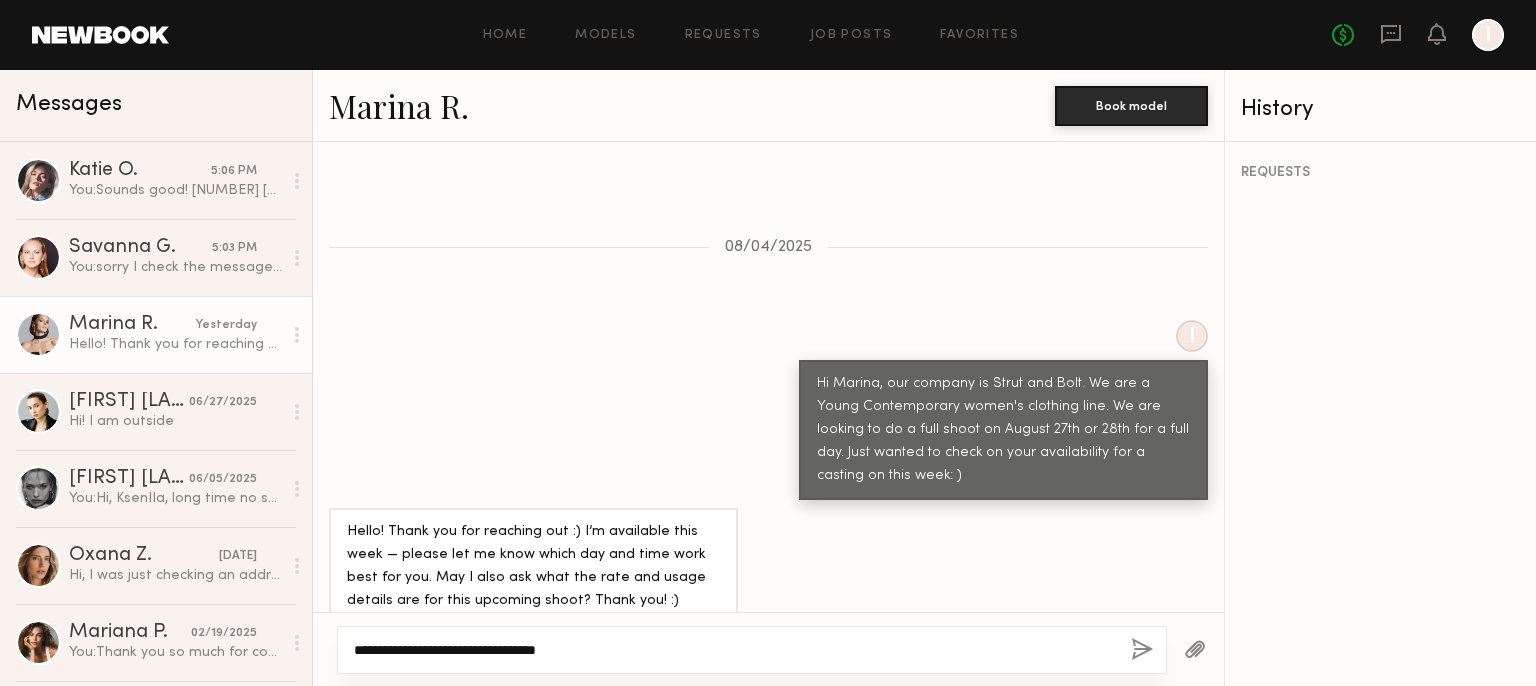 click on "**********" 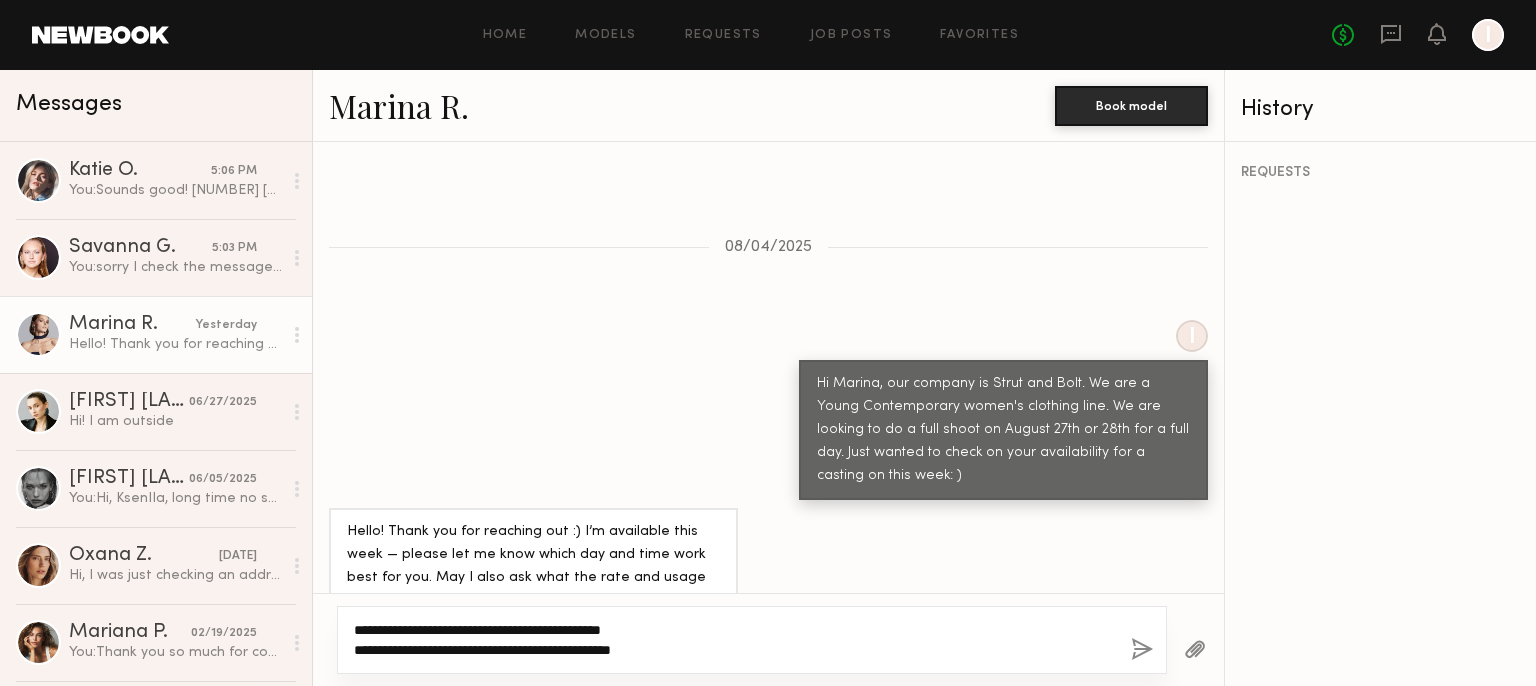 click on "**********" 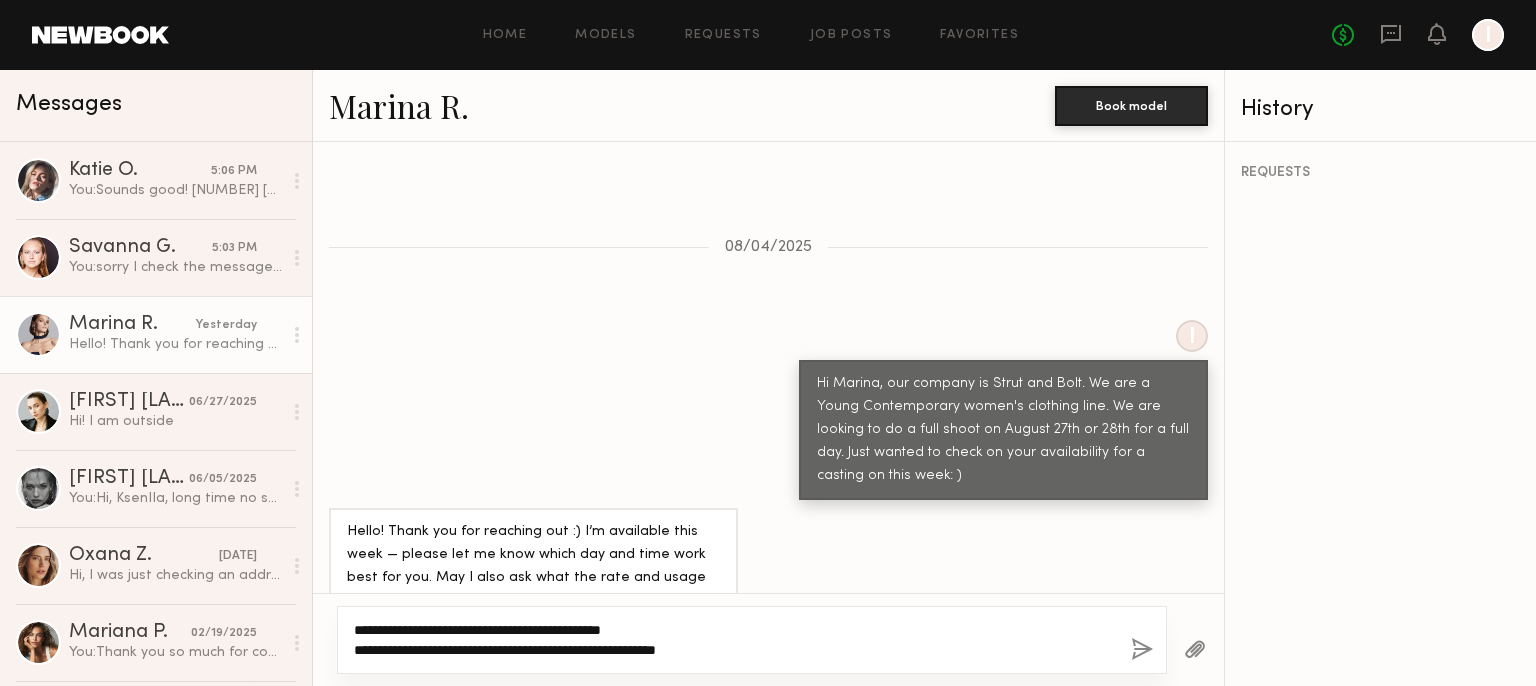 click on "**********" 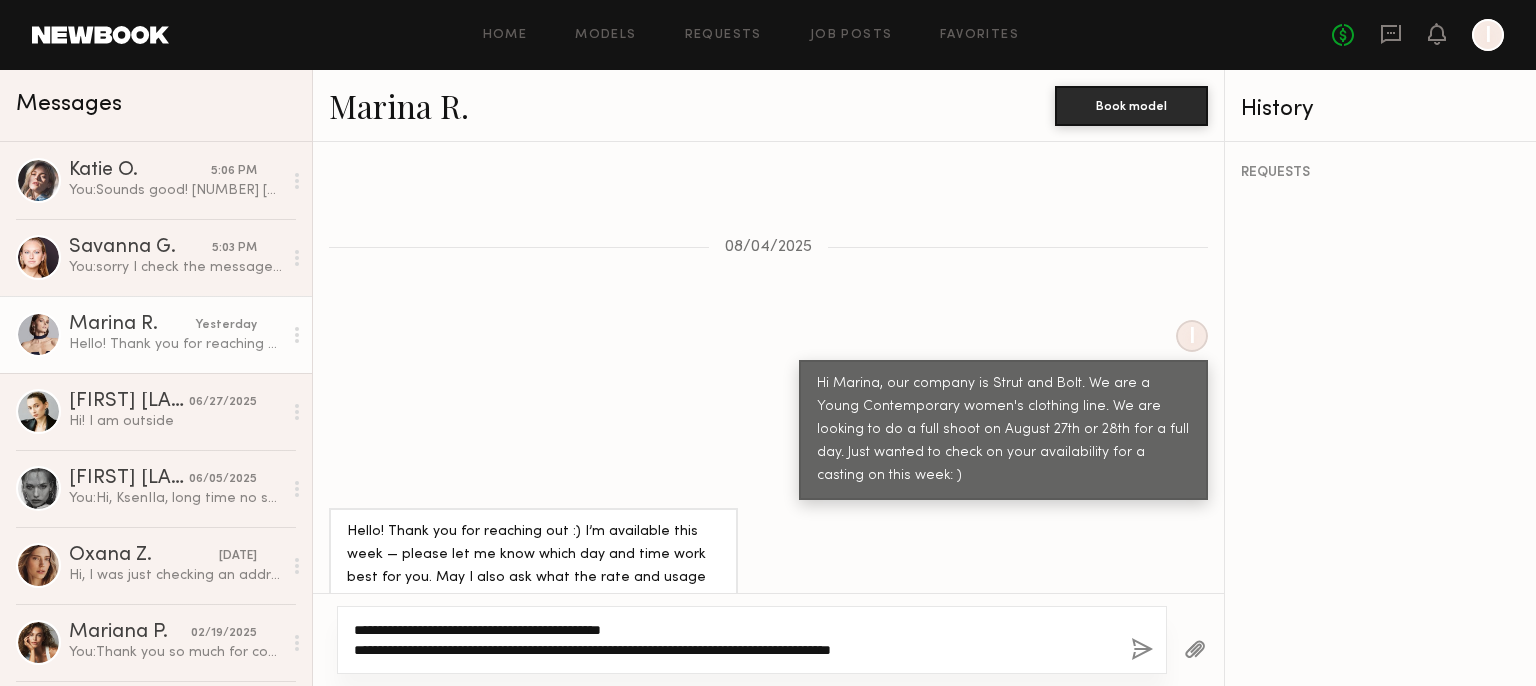 click on "**********" 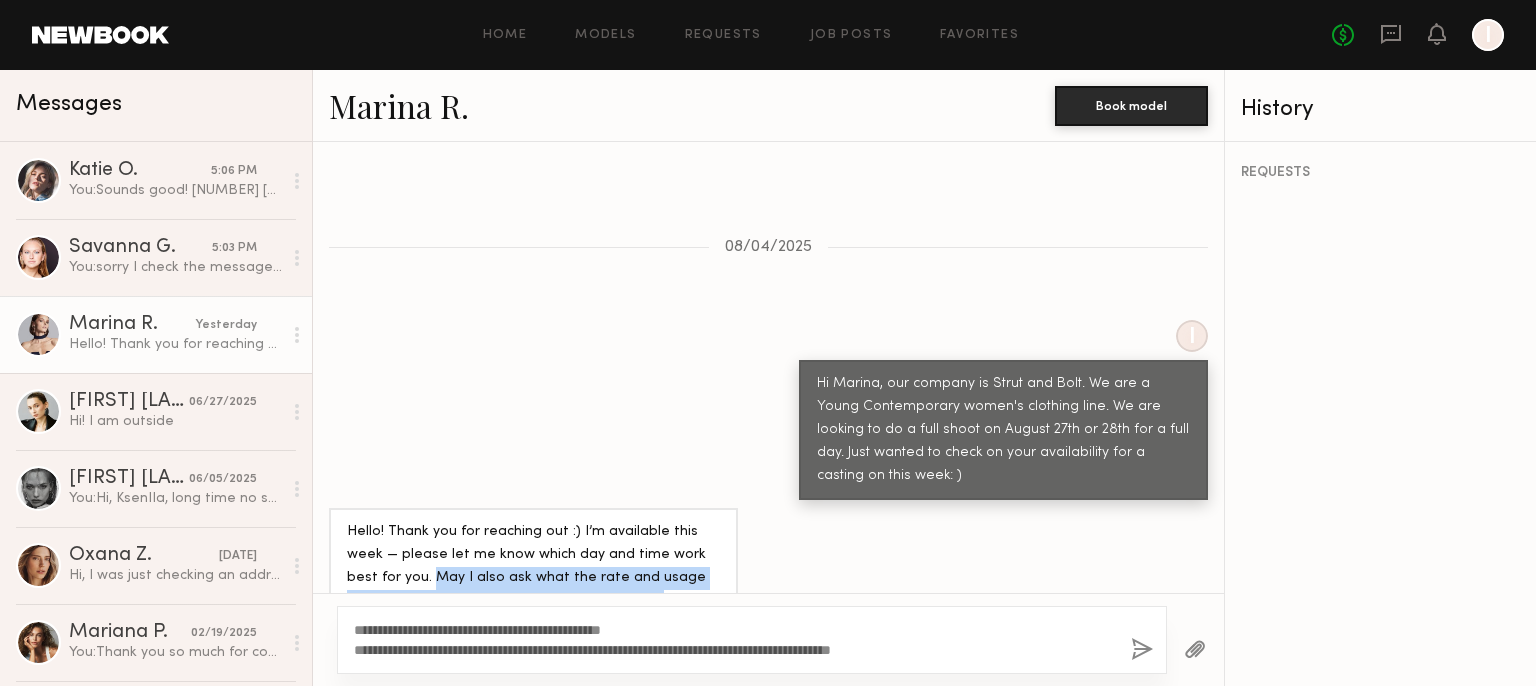 scroll, scrollTop: 616, scrollLeft: 0, axis: vertical 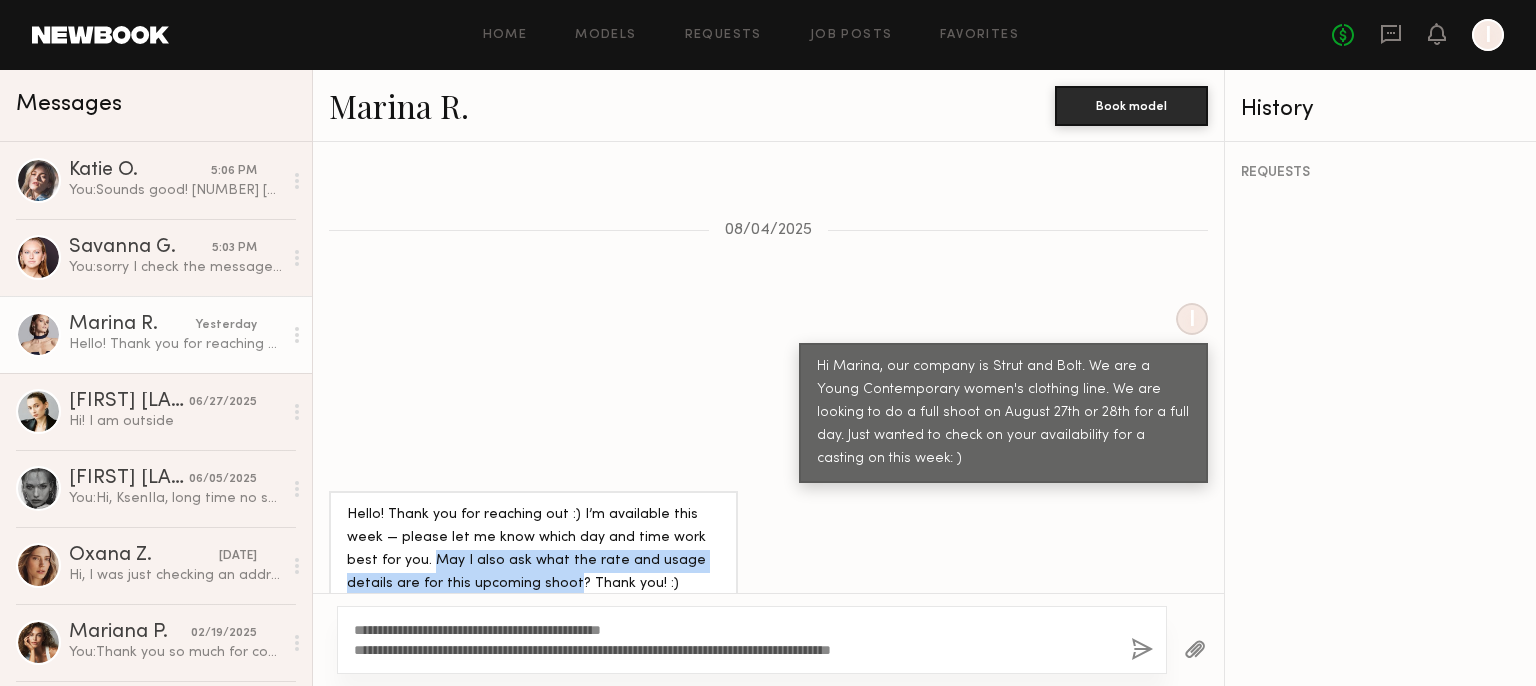 drag, startPoint x: 377, startPoint y: 546, endPoint x: 472, endPoint y: 566, distance: 97.082436 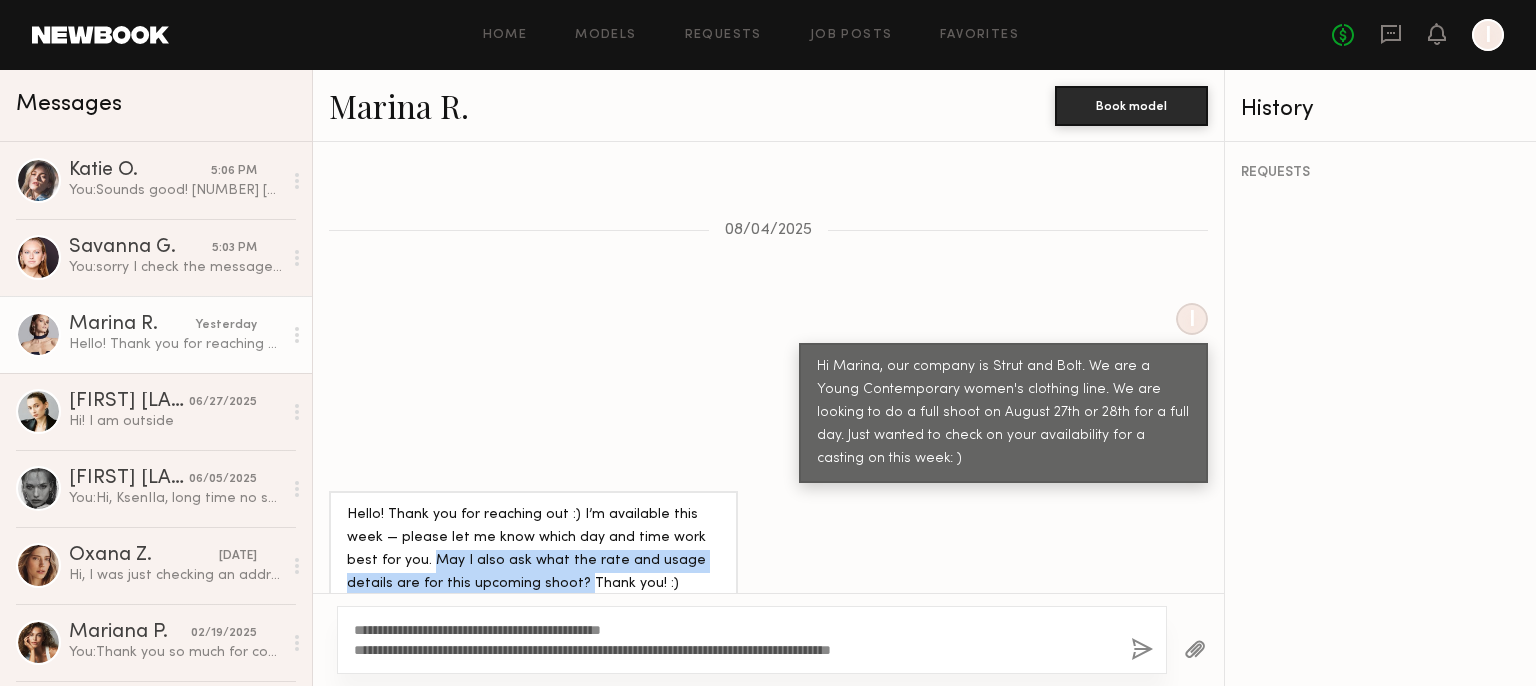 drag, startPoint x: 483, startPoint y: 555, endPoint x: 376, endPoint y: 526, distance: 110.860275 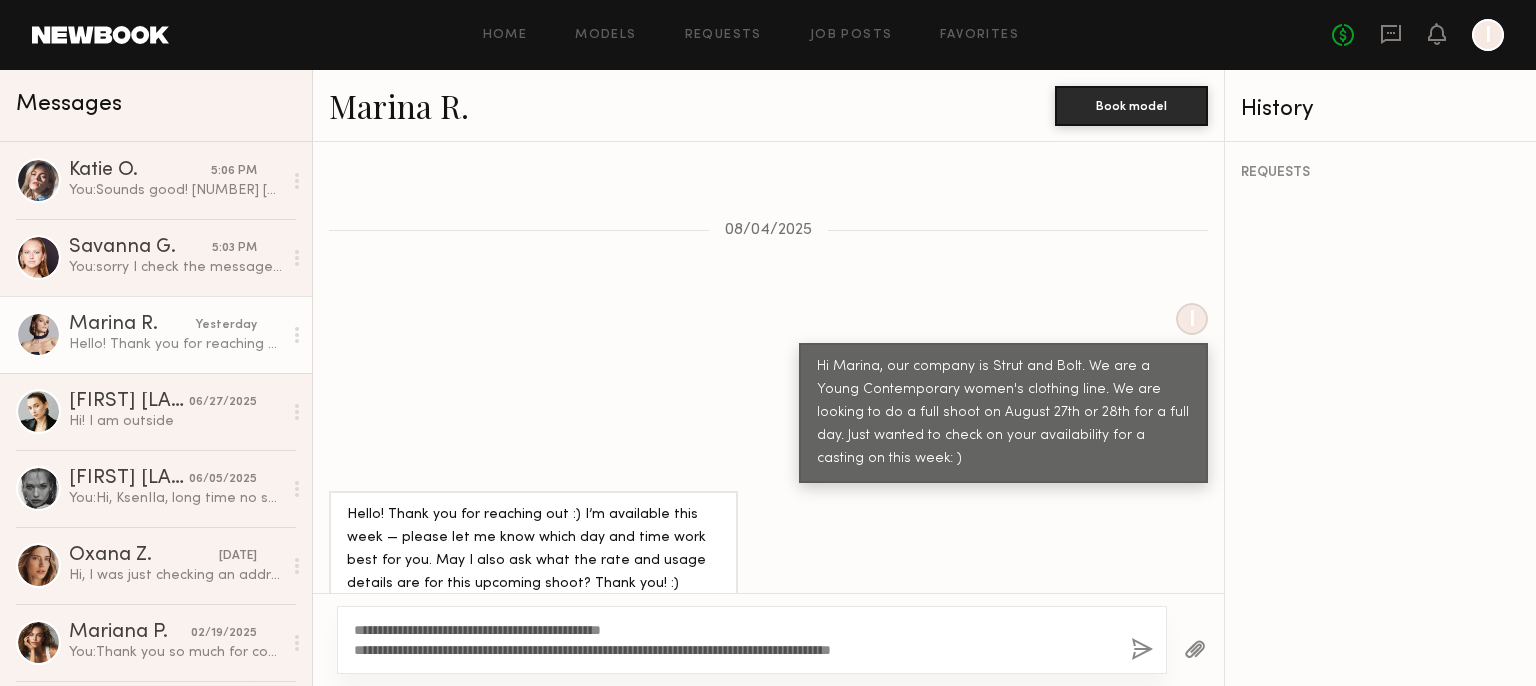 click on "**********" 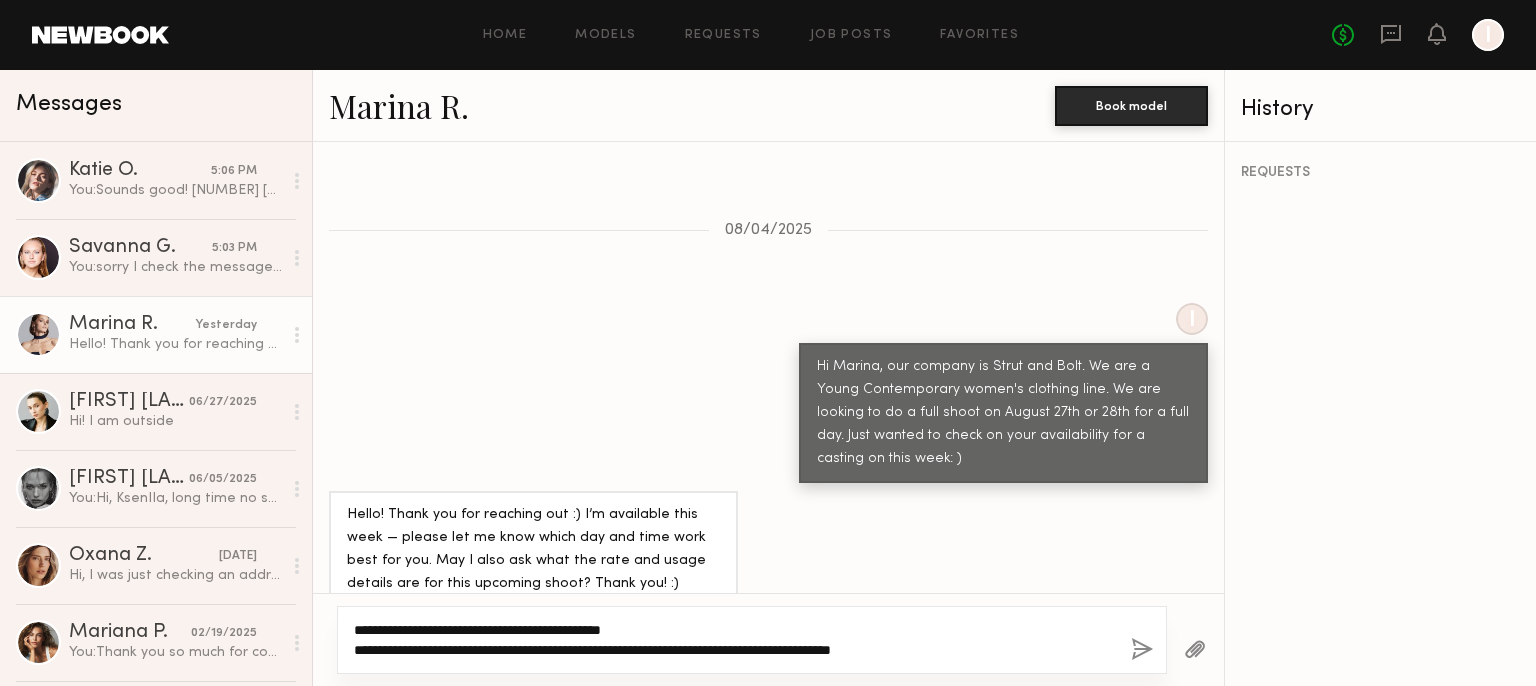 click on "**********" 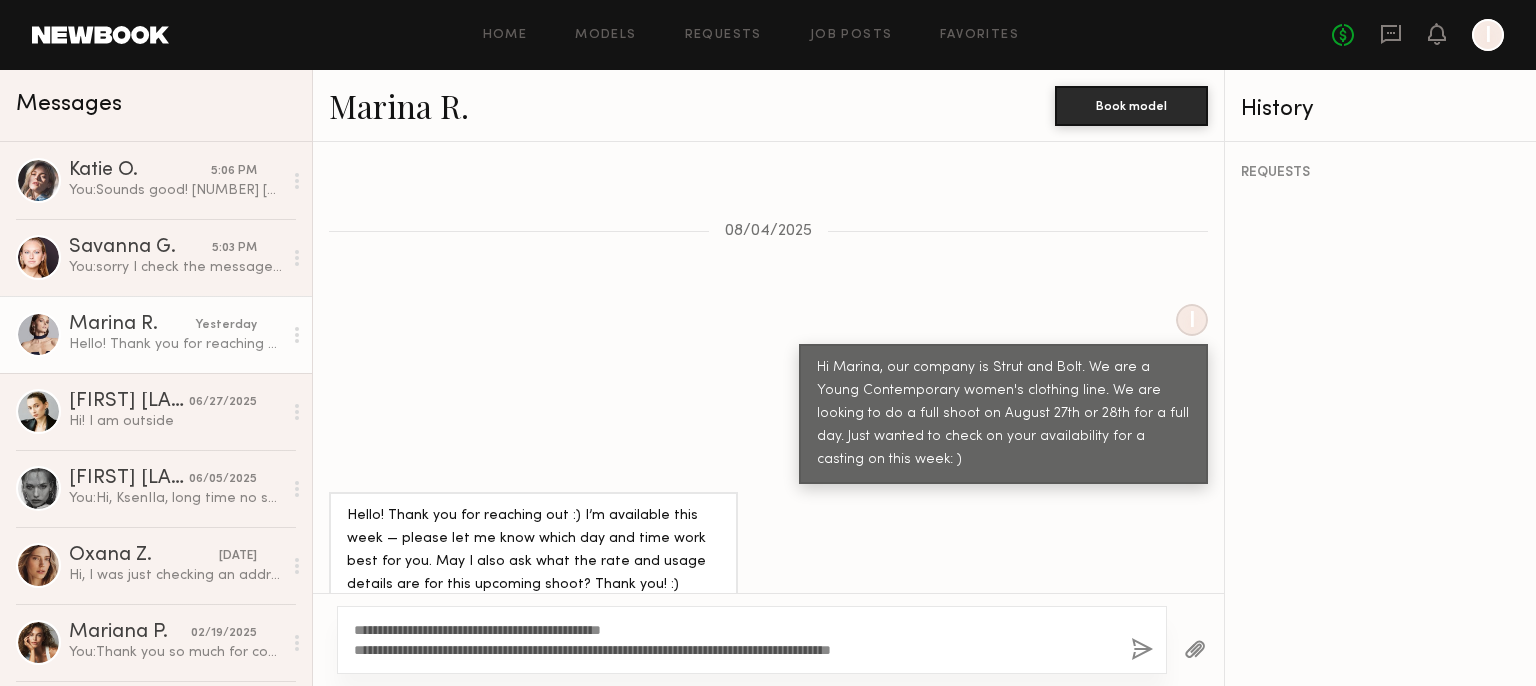 click 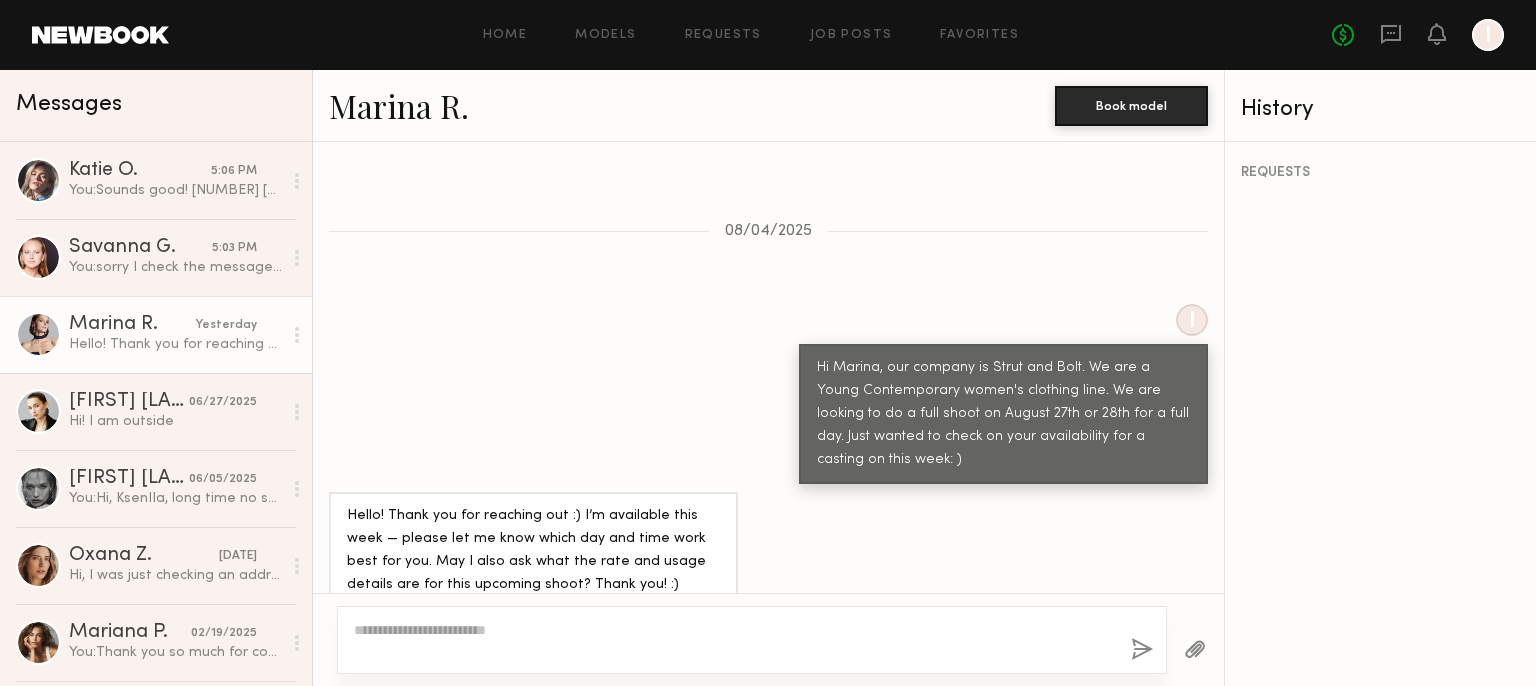 scroll, scrollTop: 1050, scrollLeft: 0, axis: vertical 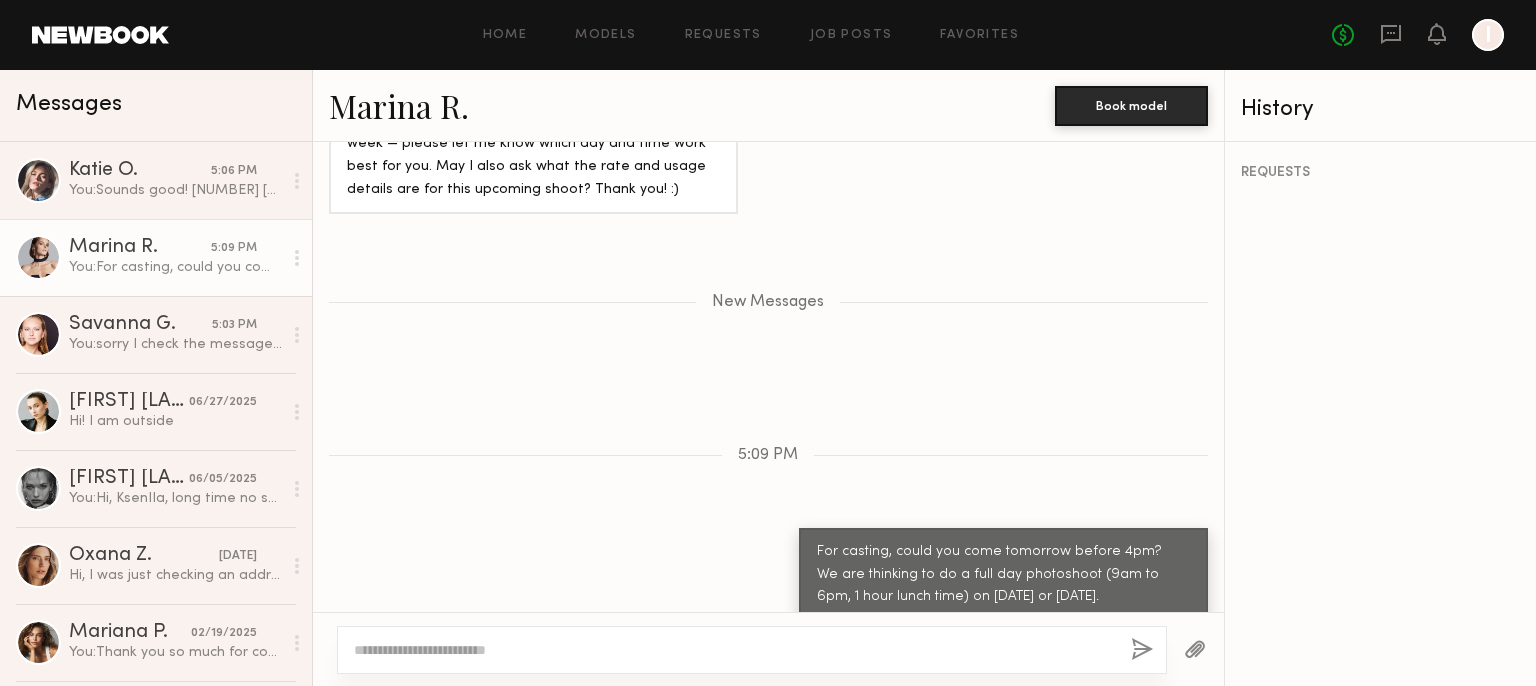 click 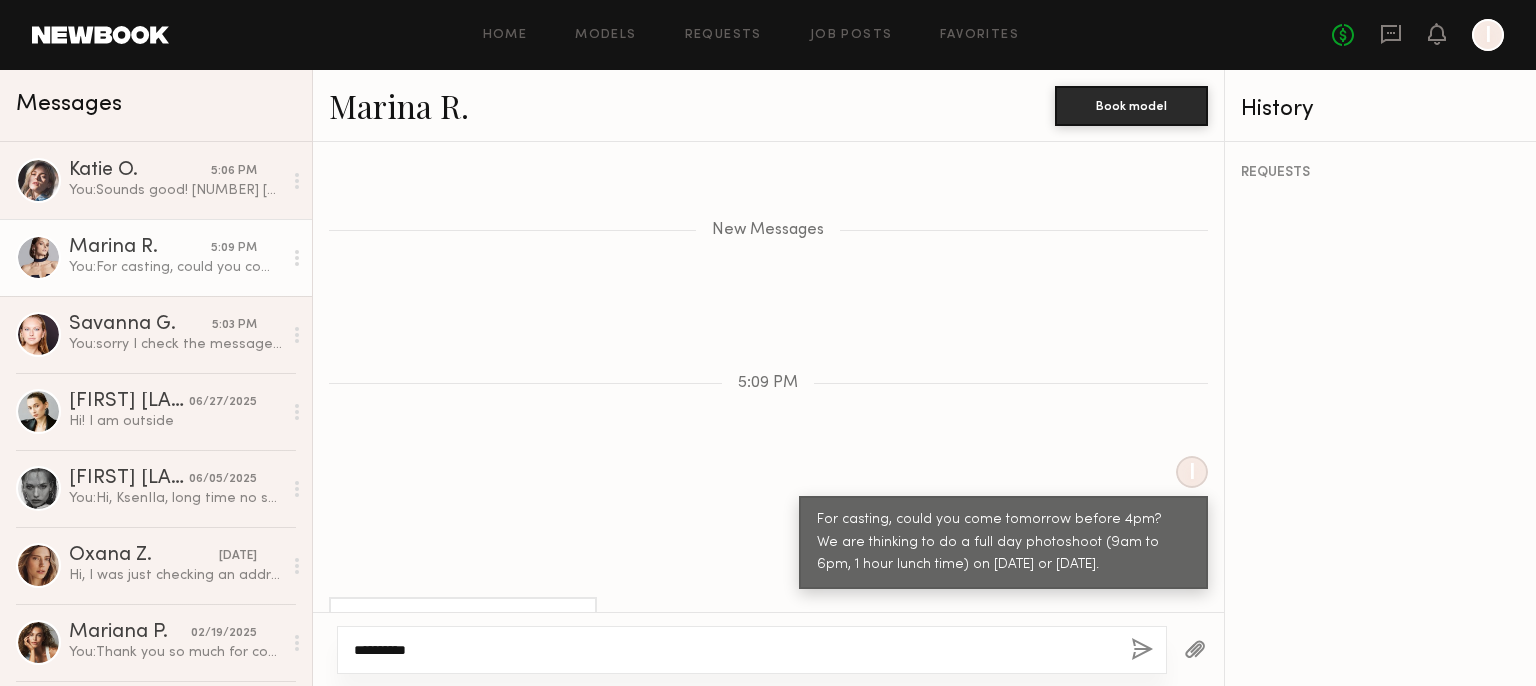 scroll, scrollTop: 1145, scrollLeft: 0, axis: vertical 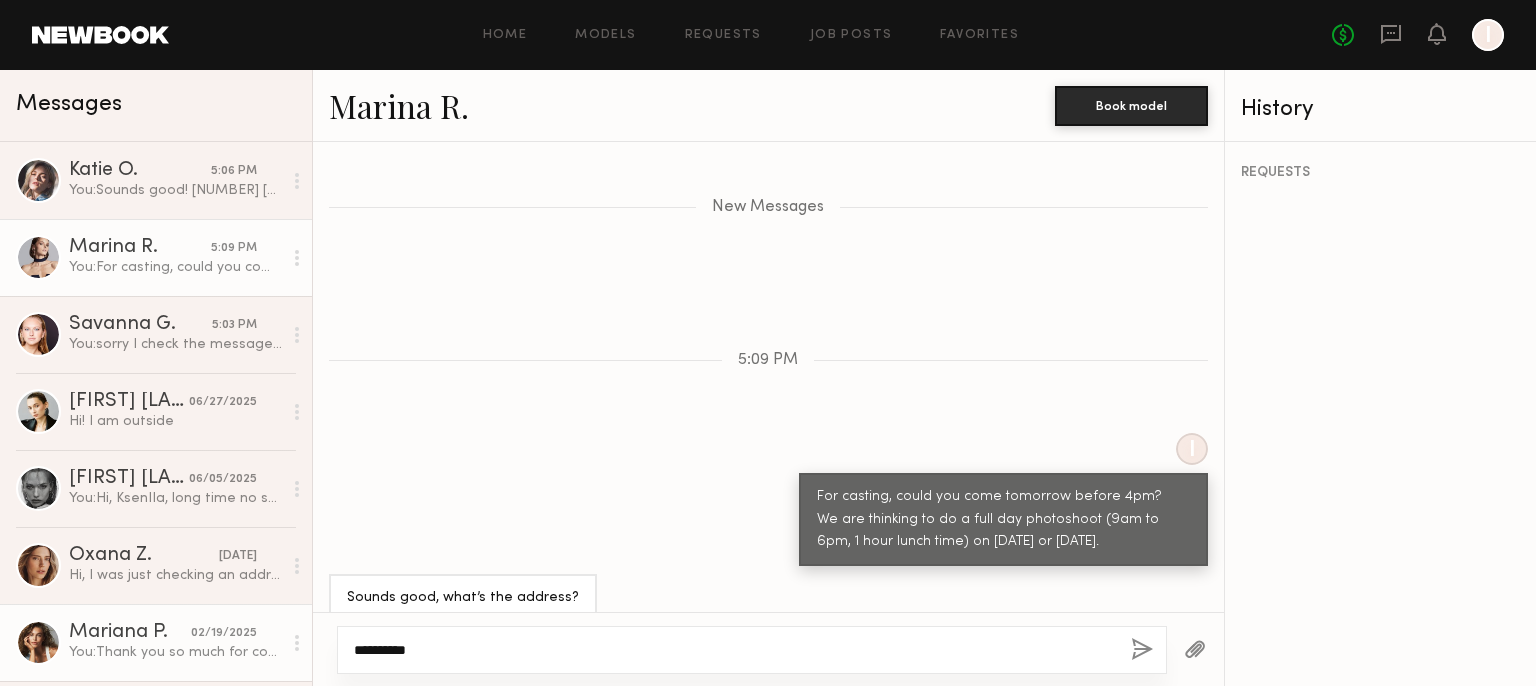 drag, startPoint x: 436, startPoint y: 653, endPoint x: 265, endPoint y: 650, distance: 171.0263 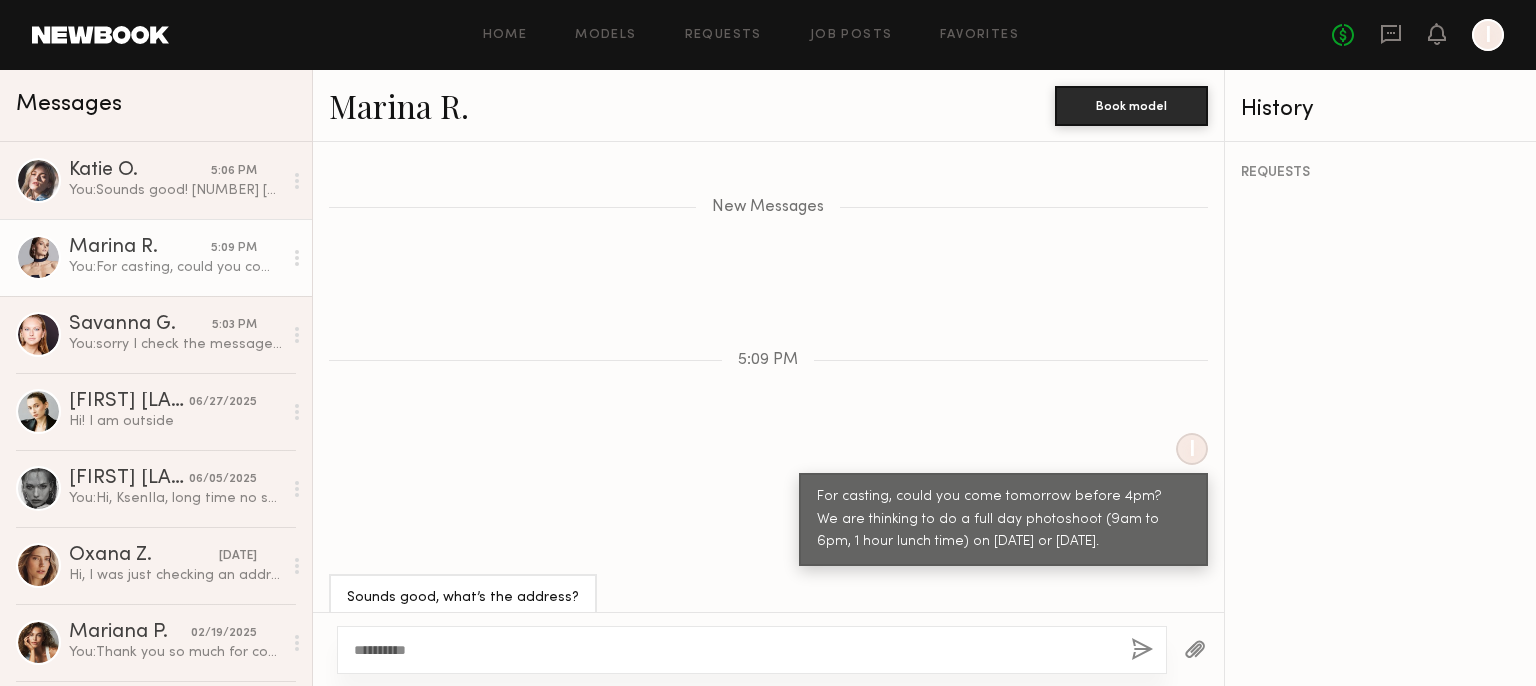 click on "*********" 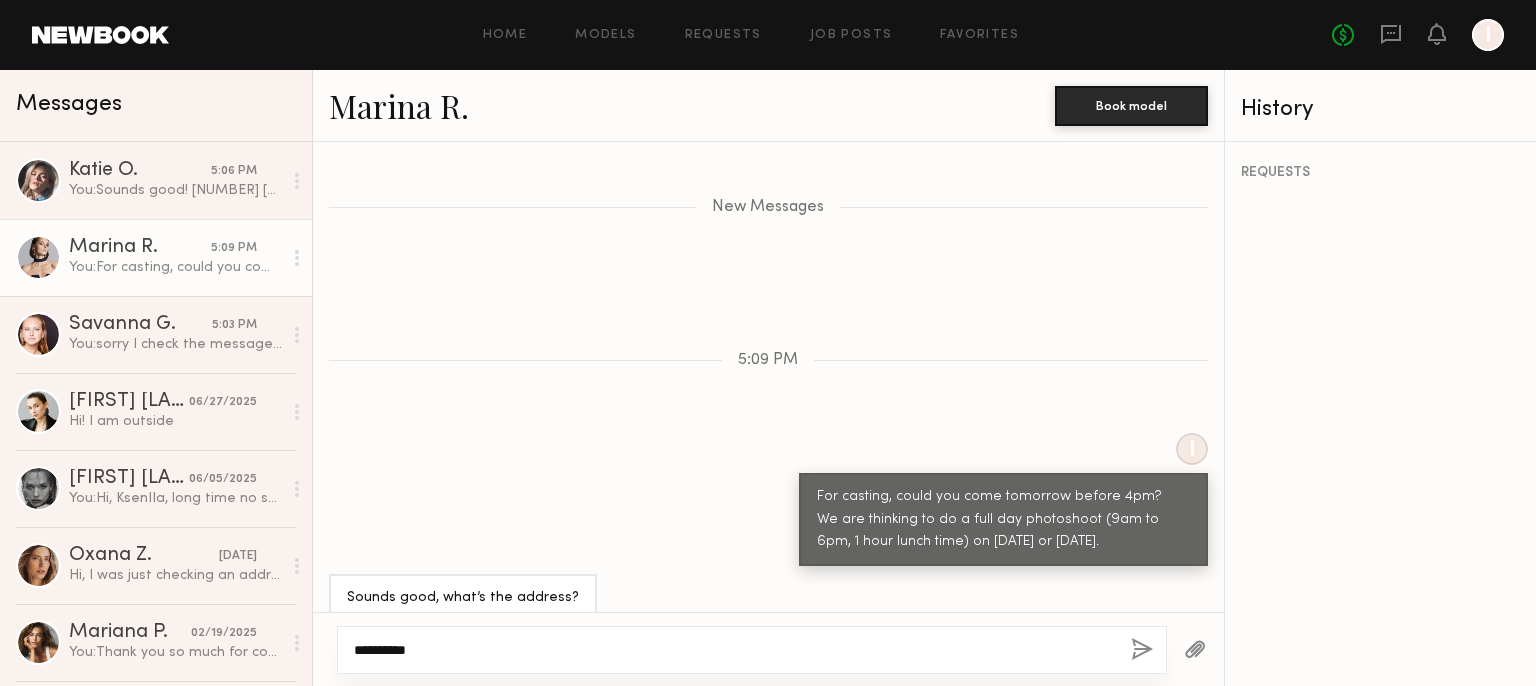 drag, startPoint x: 416, startPoint y: 651, endPoint x: 360, endPoint y: 651, distance: 56 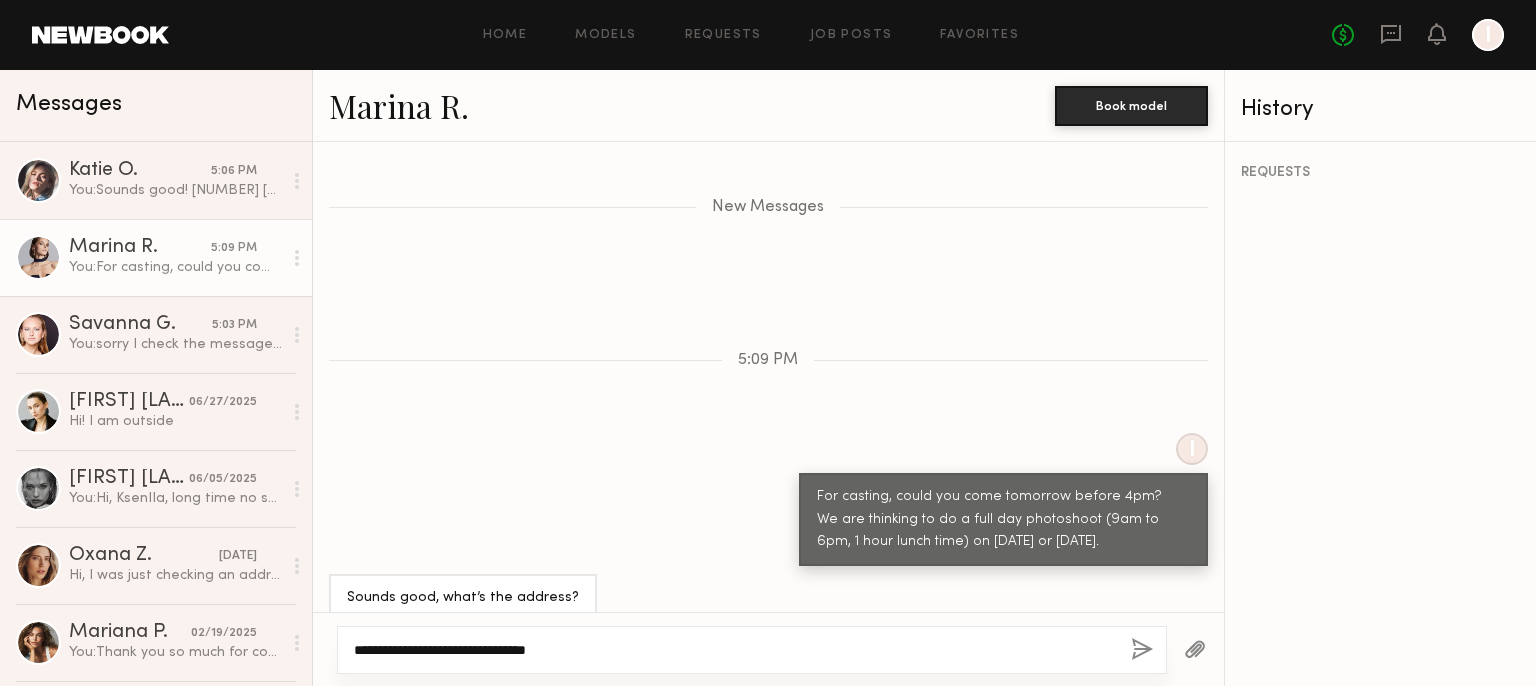 type on "**********" 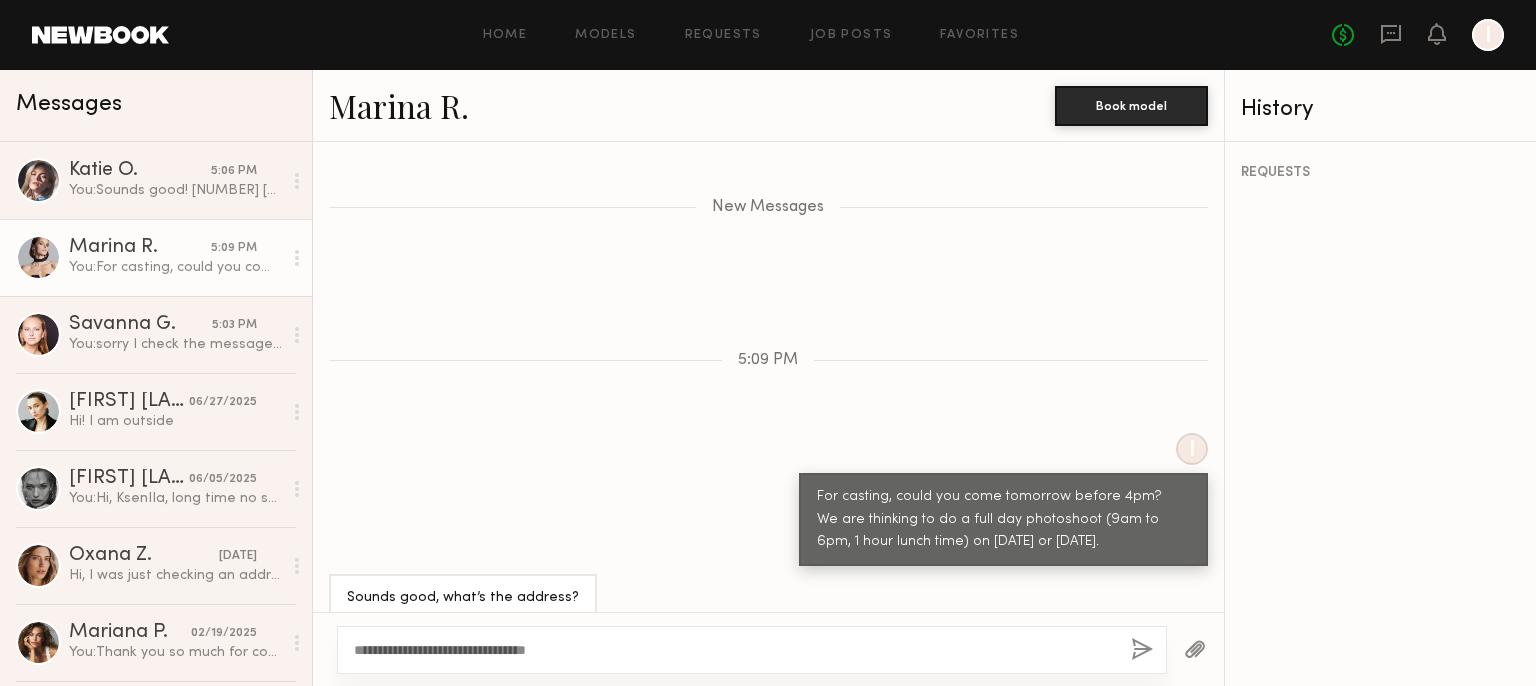 click 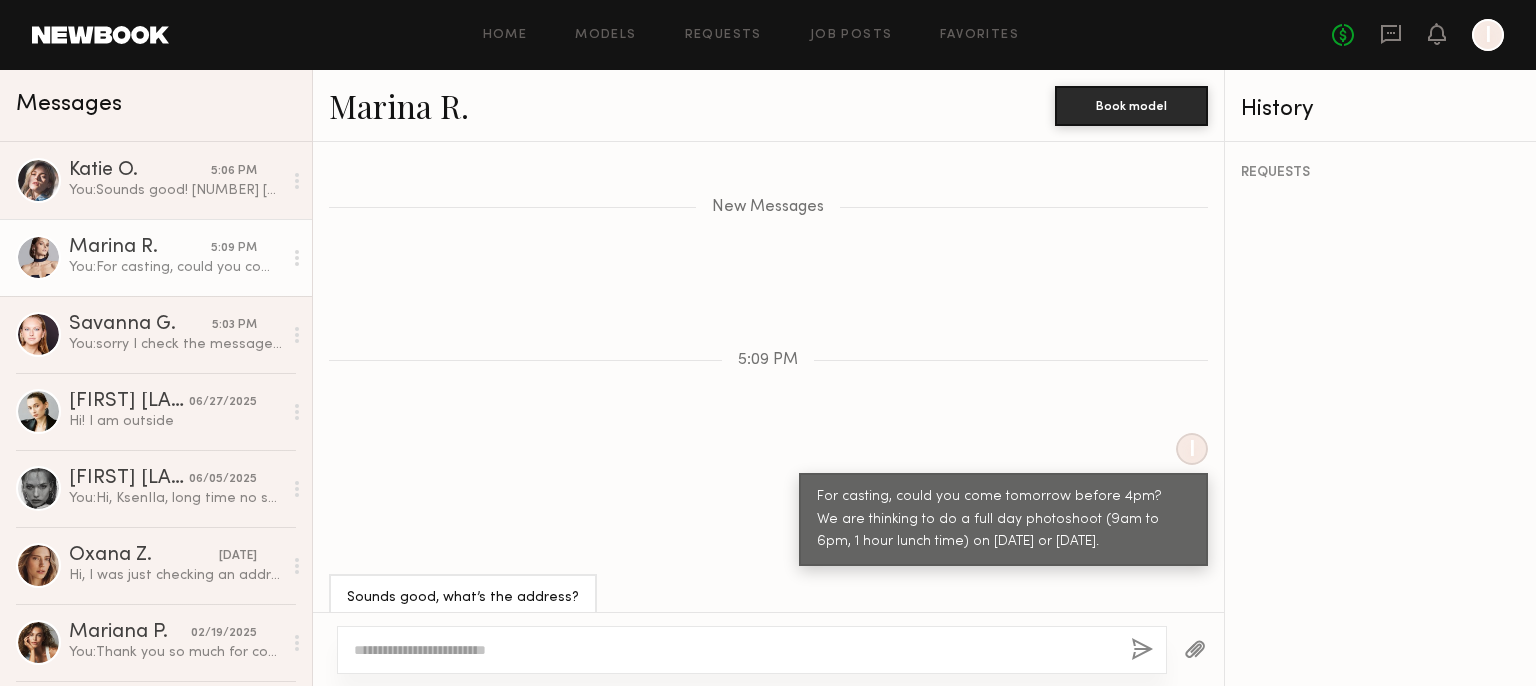 scroll, scrollTop: 1240, scrollLeft: 0, axis: vertical 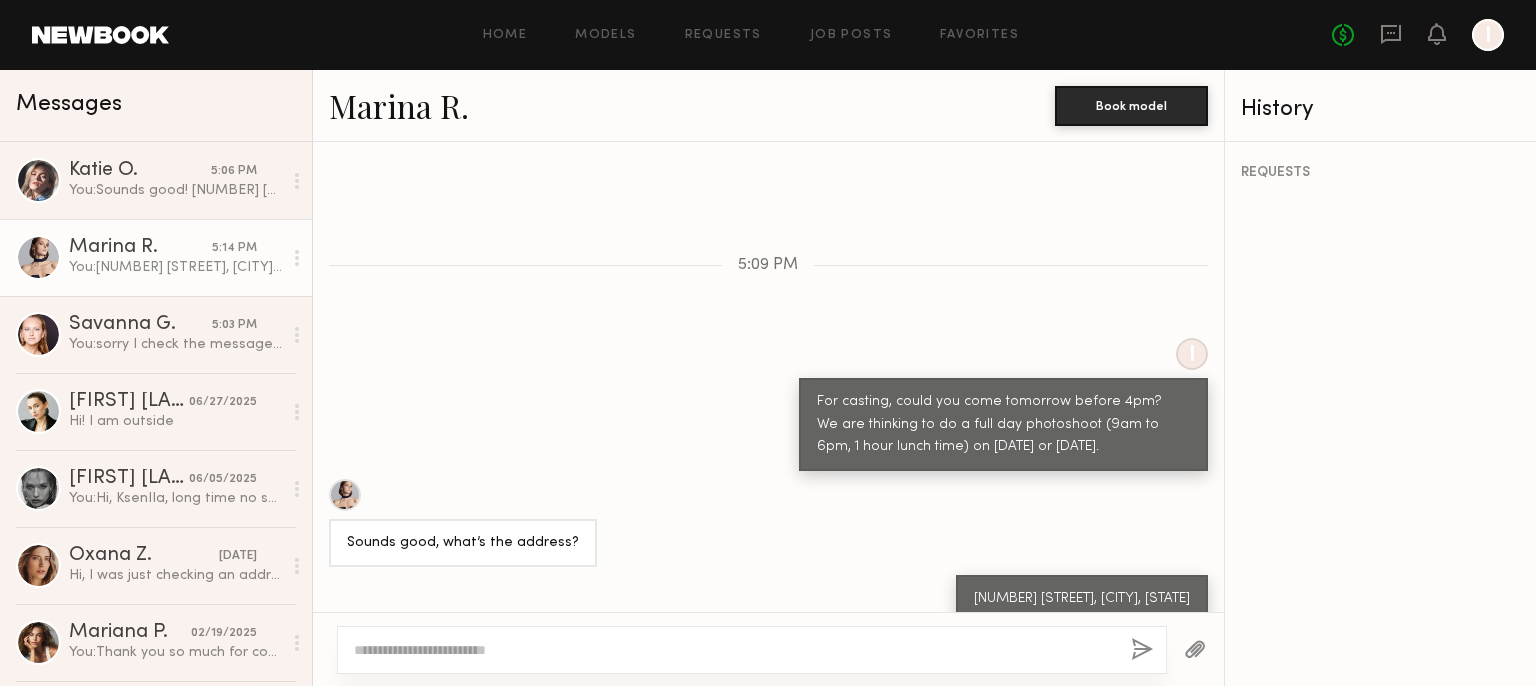 click 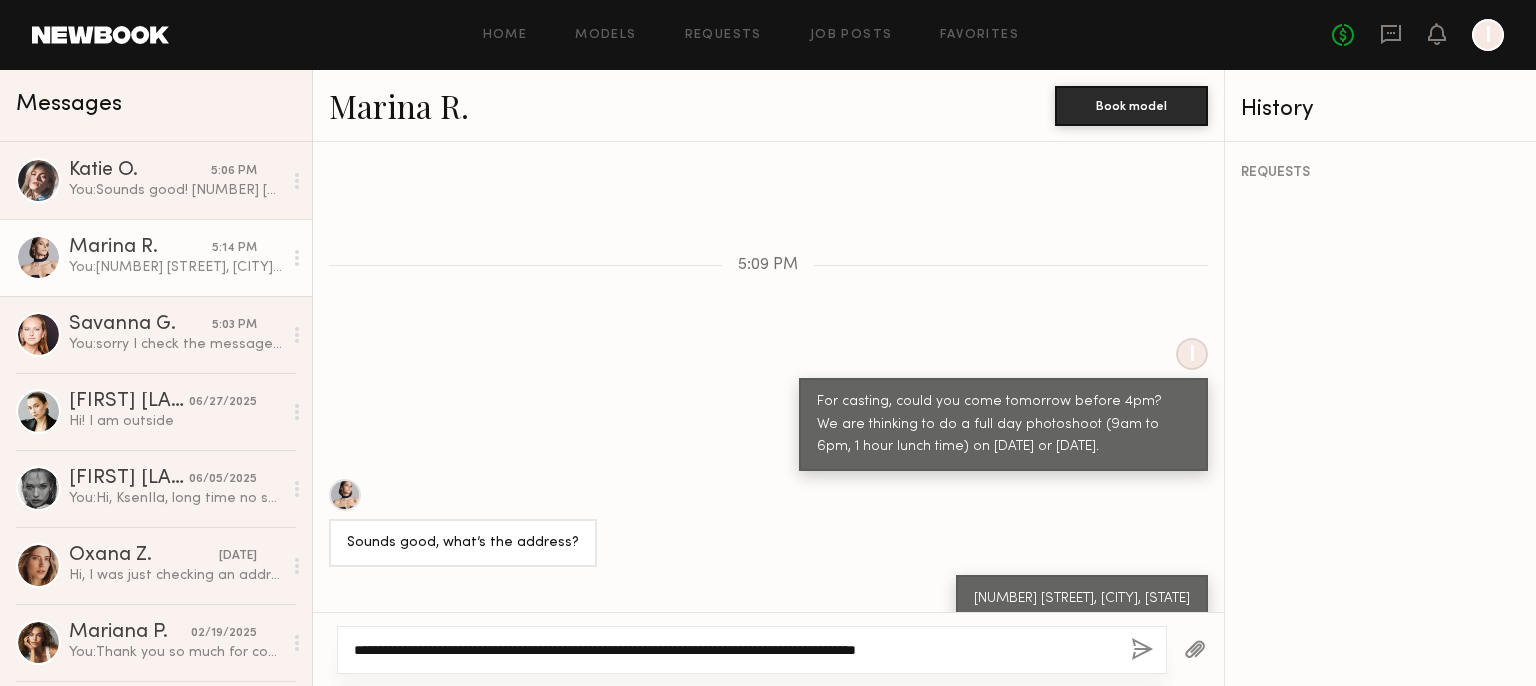 click on "**********" 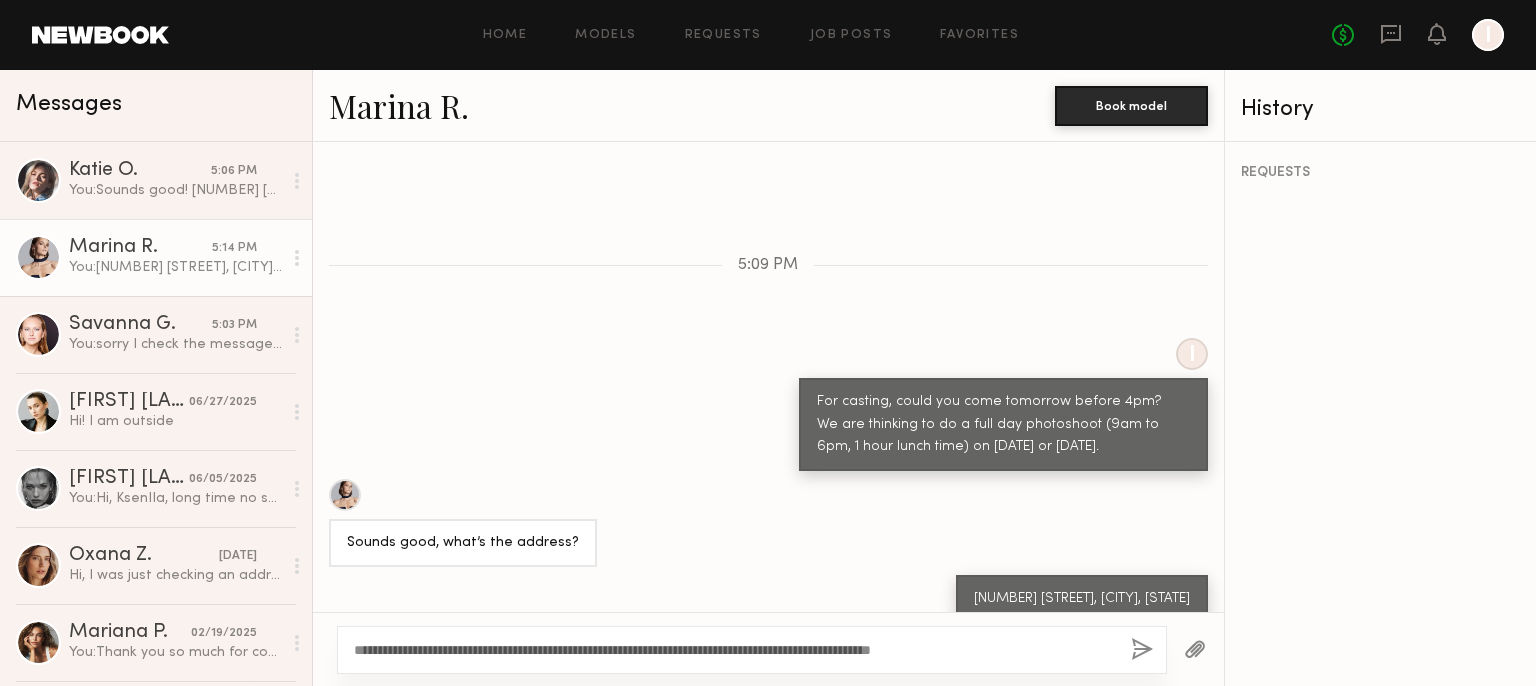 click on "**********" 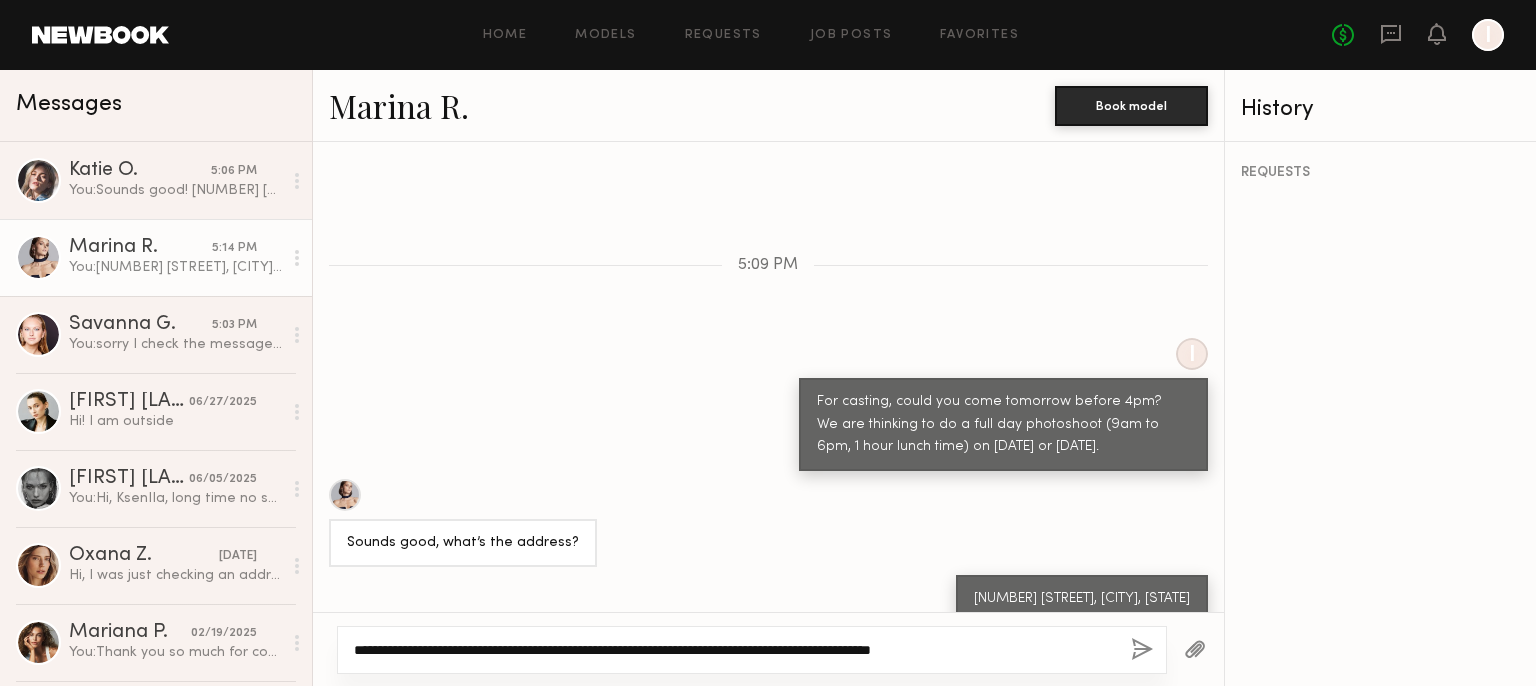 click on "**********" 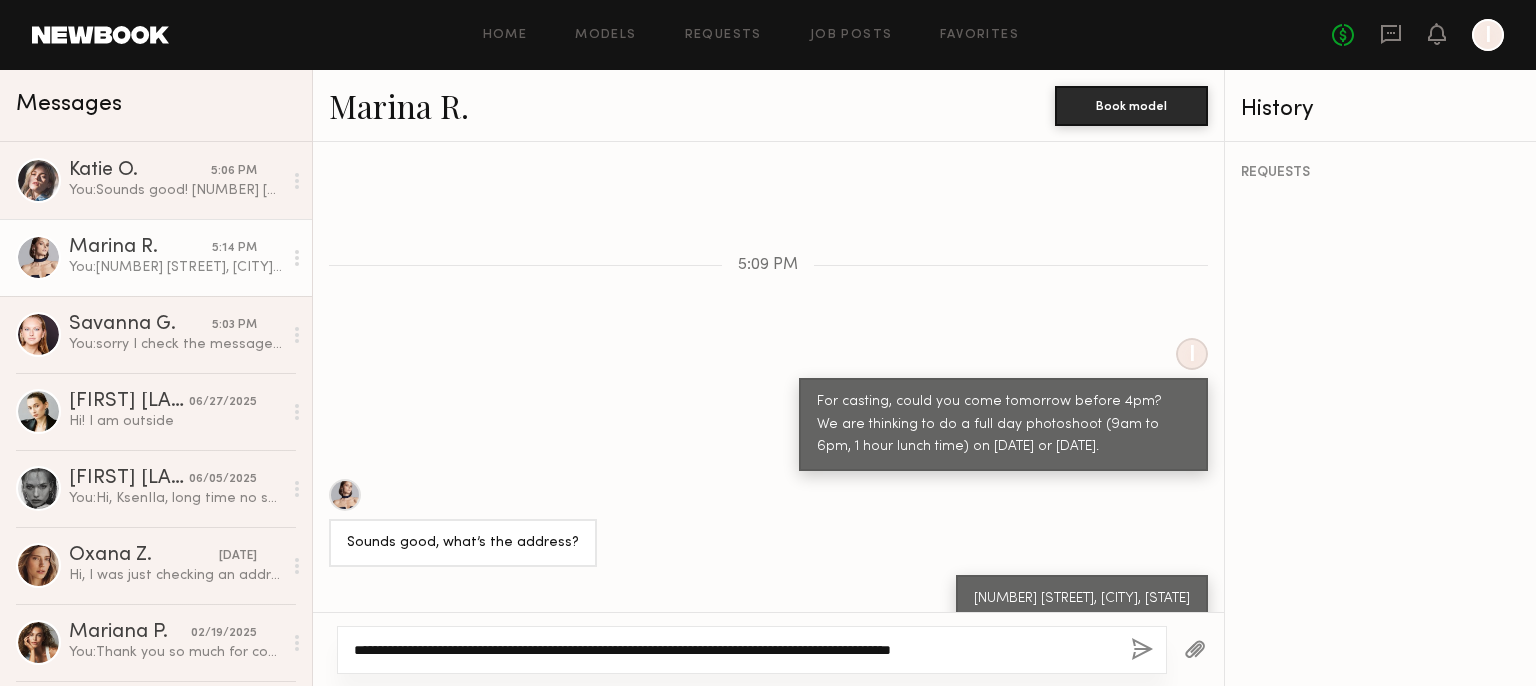 click on "**********" 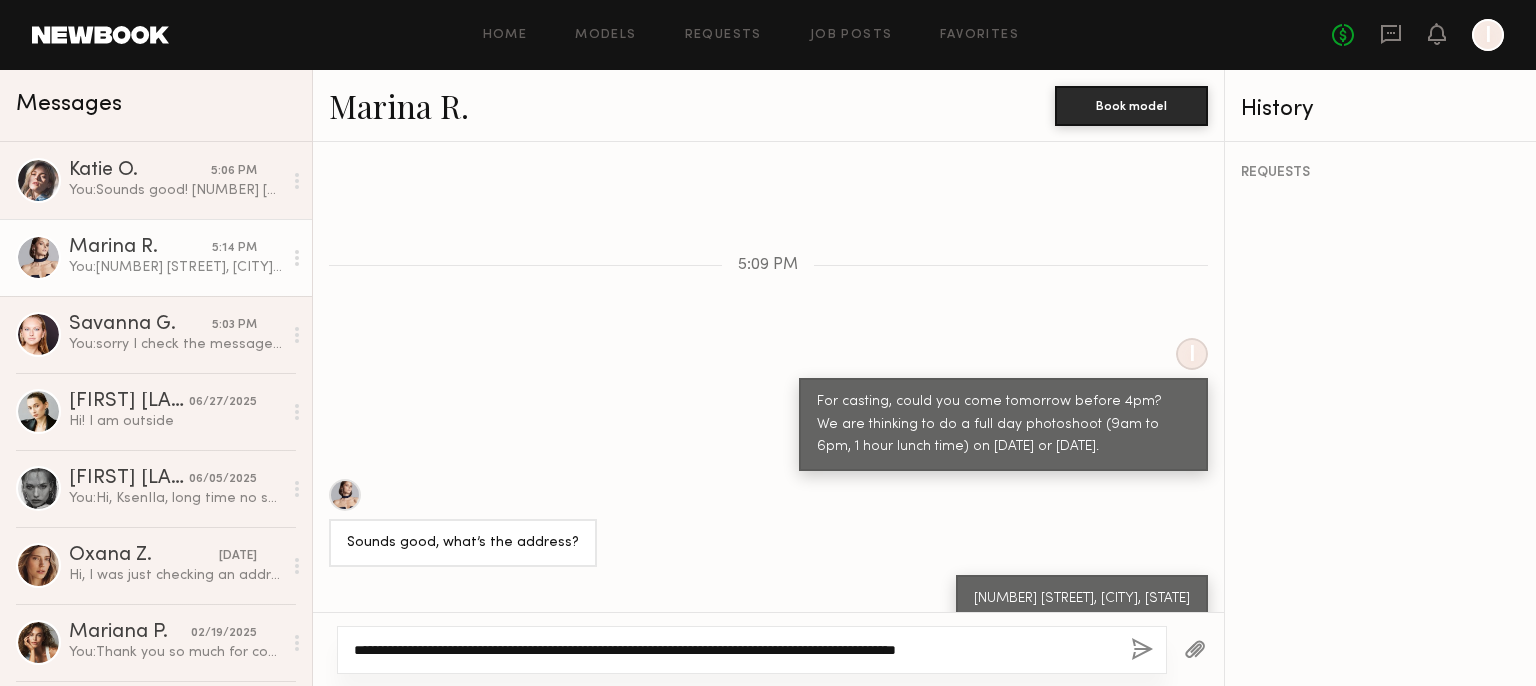 paste on "**********" 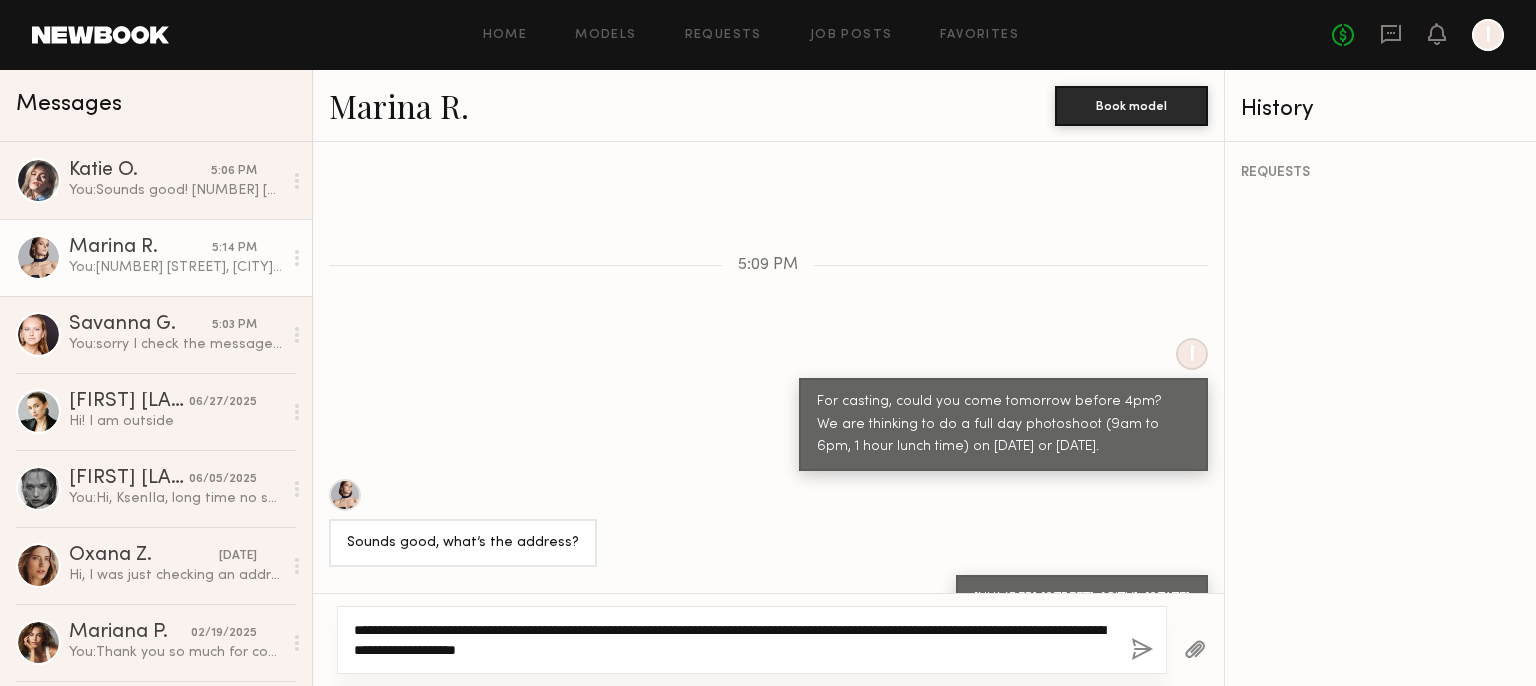 click on "**********" 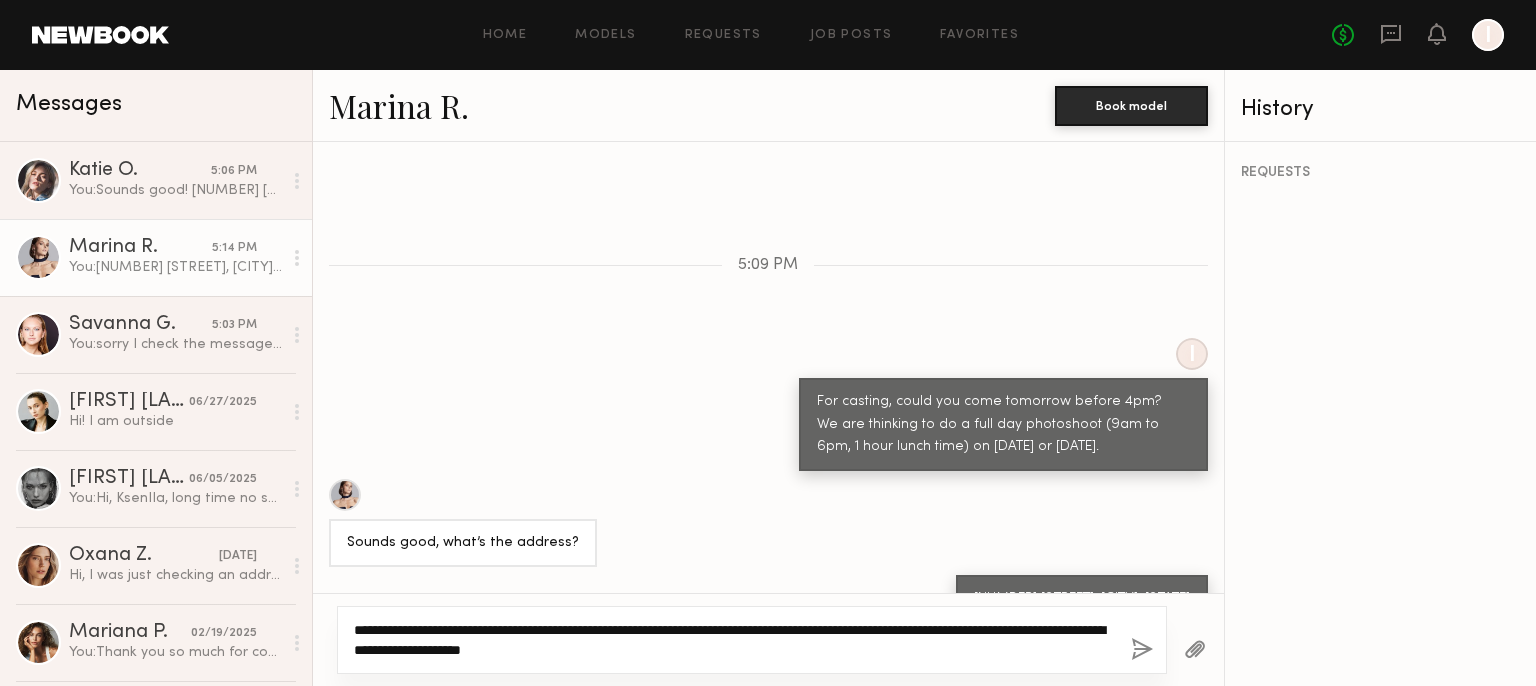 type on "**********" 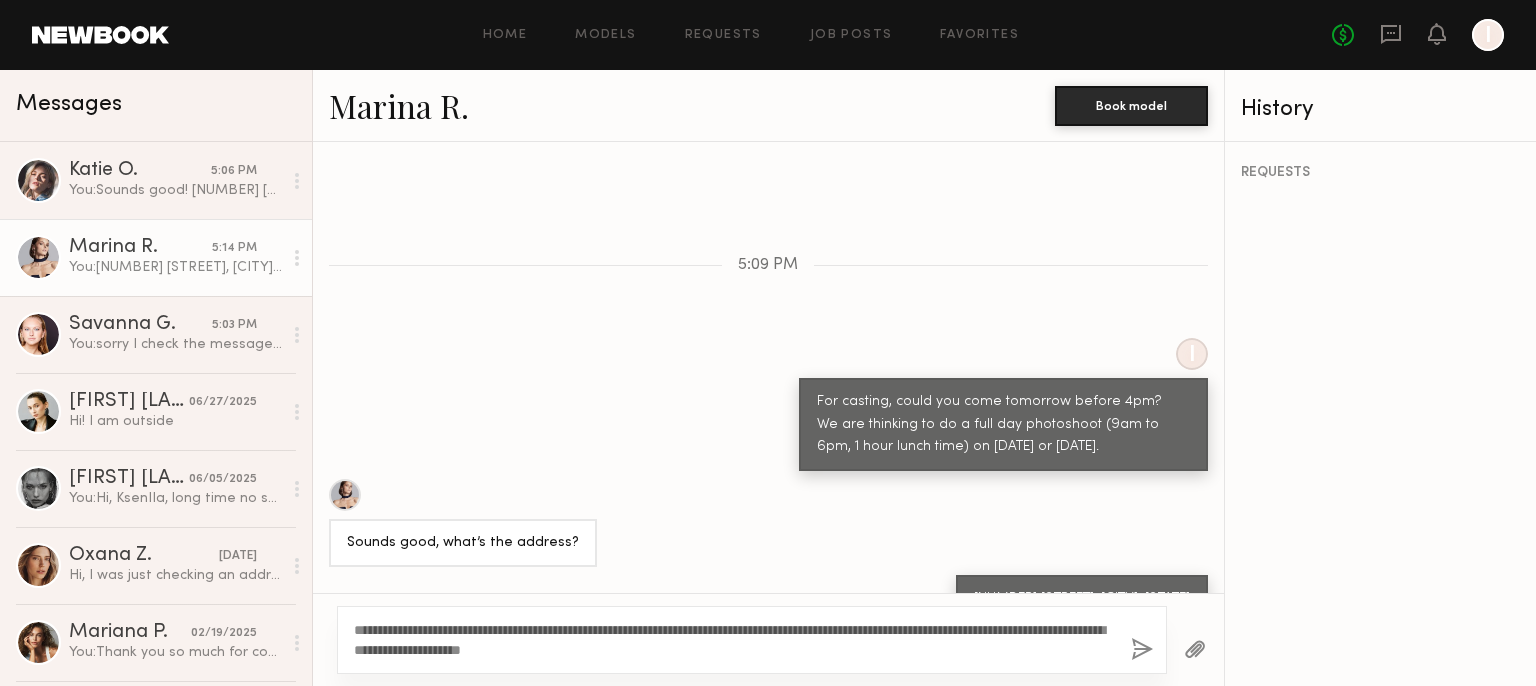 click 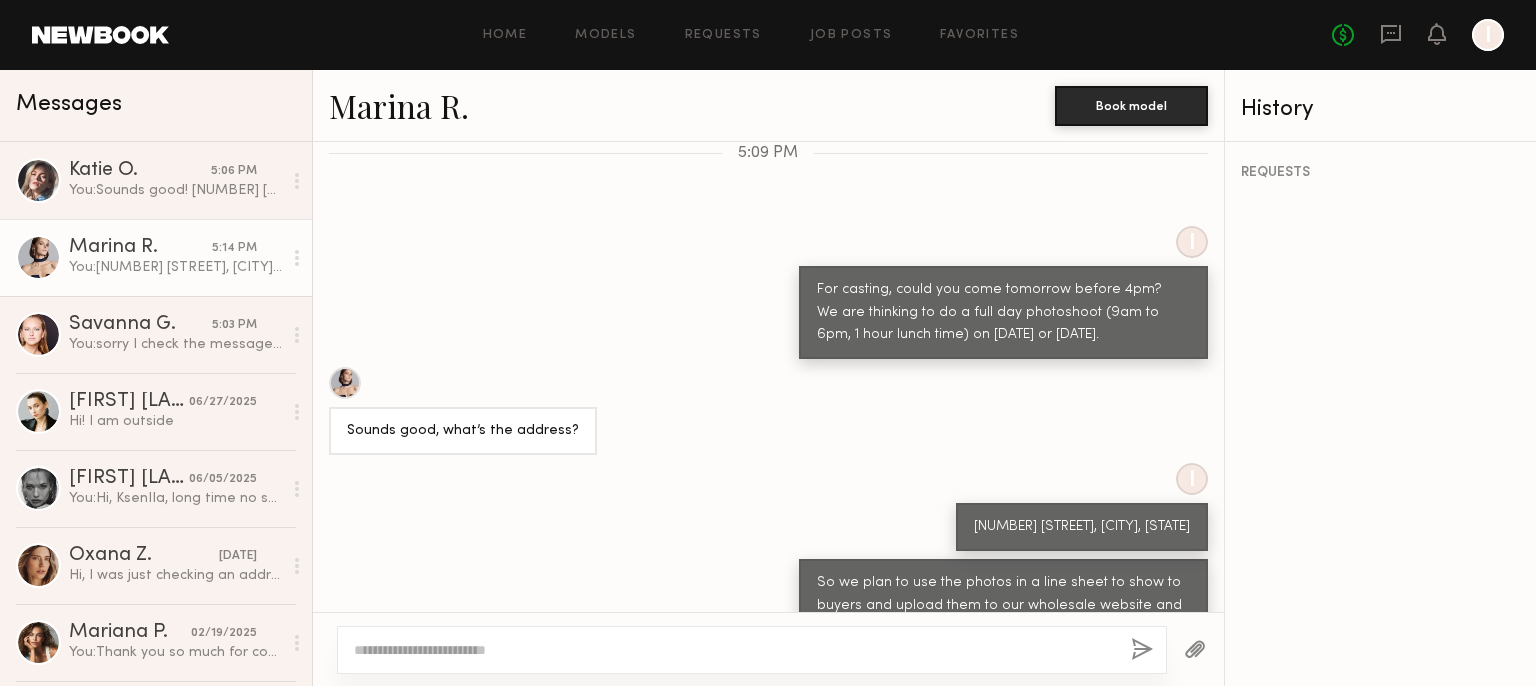 scroll, scrollTop: 1304, scrollLeft: 0, axis: vertical 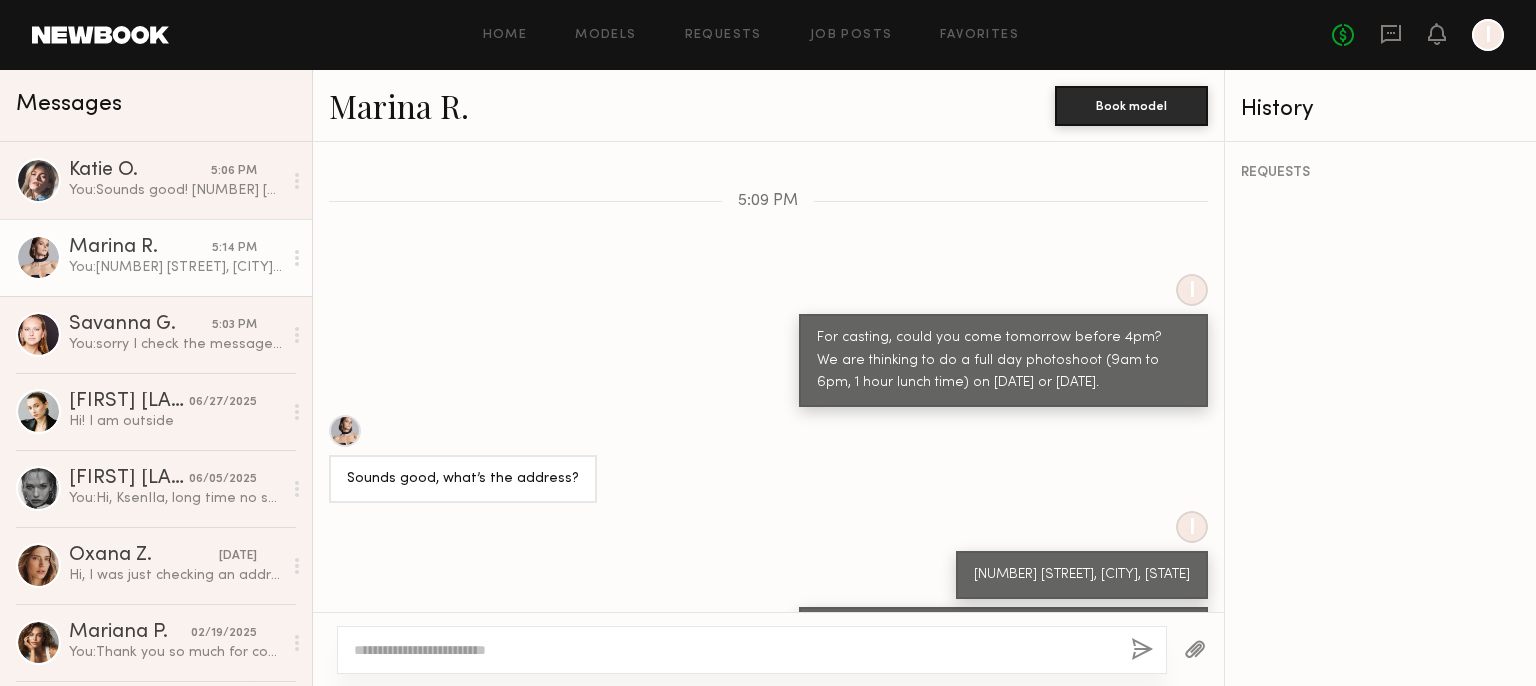 click 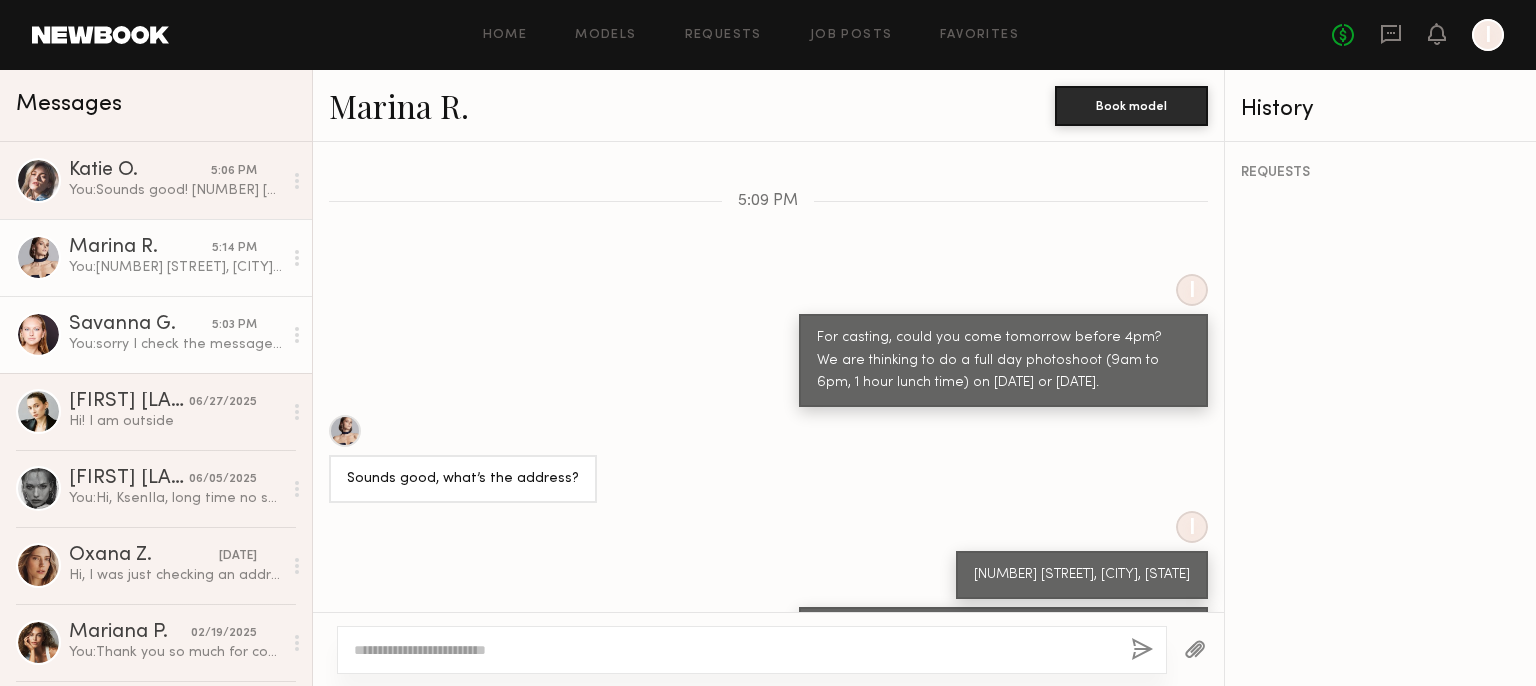 click on "You:  sorry I check the message now. tomorrow( Wednesday) work for you?" 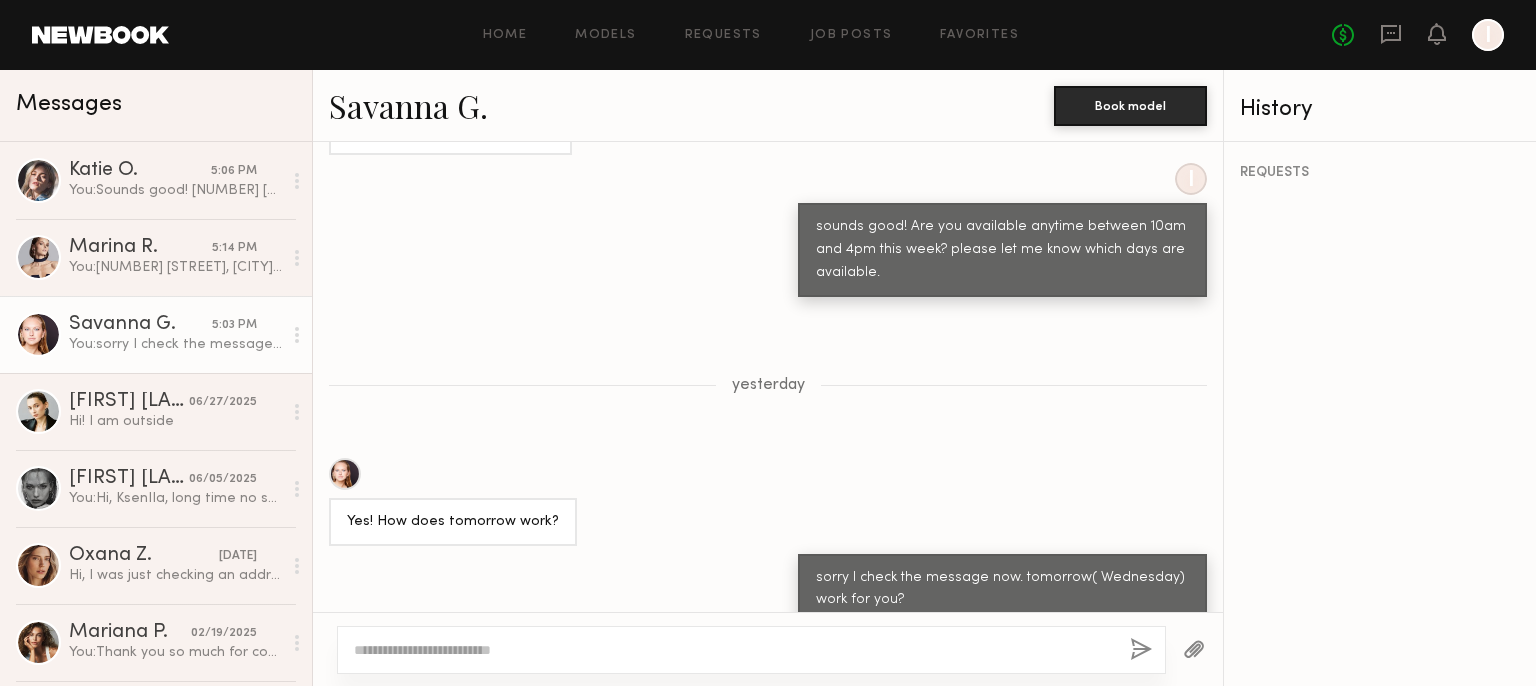 scroll, scrollTop: 1039, scrollLeft: 0, axis: vertical 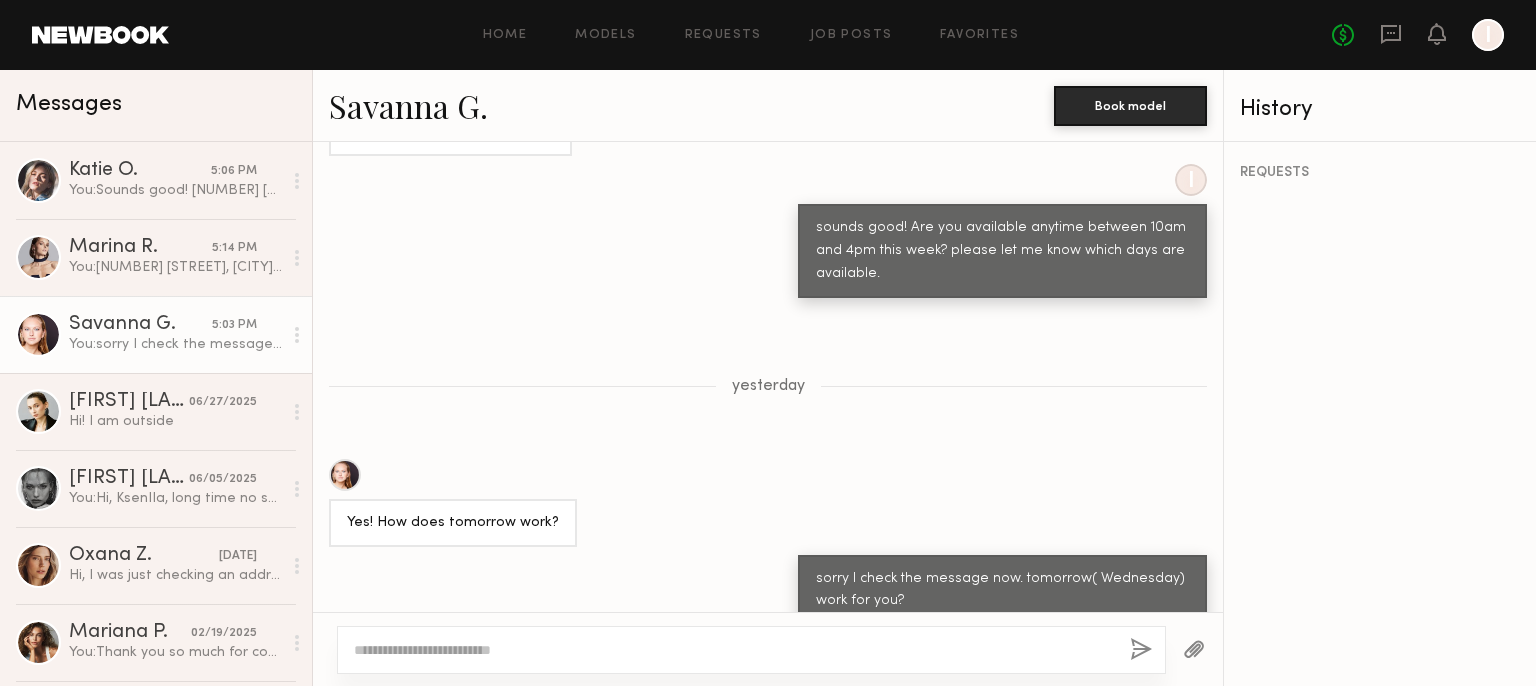 click on "Keep direct messages professional and related only to paid job opportunities. Messaging is great for coordinating preliminary details, but in order to confirm an option or booking, you MUST send an official request from the Book button. Do Introduce yourself and your project. Ask the model about their availability. Request additional info, like updated digitals, relevant experience, other skills, etc. Don’t Bring up non-professional topics or ask a model to work for free/trade. Expect verbal commitments to hold - only official requests can be enforced. Move communications off the platform. [DATE] I Hi Savanna, our company is Strut and Bolt. We are a Young Contemporary women's clothing line. We are looking to do a full shoot on August 27th or 28th for a full day. Just wanted to check on your availability for a casting on this week. : ) Hi! I am available for a casting! I sounds good! Are you available anytime between 10am and 4pm this week? please let me know which days are available. yesterday" 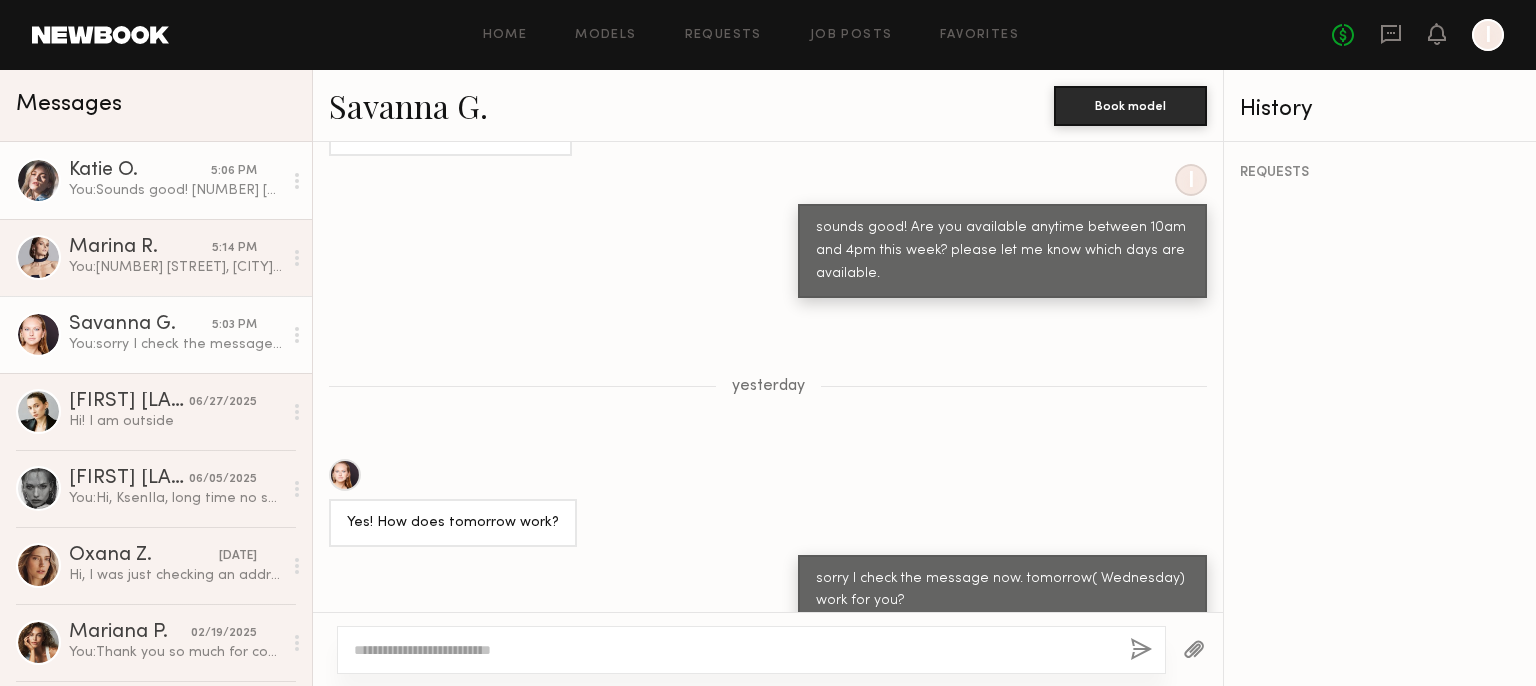 click on "You:  Sounds good! [NUMBER] [STREET], [CITY], [STATE]" 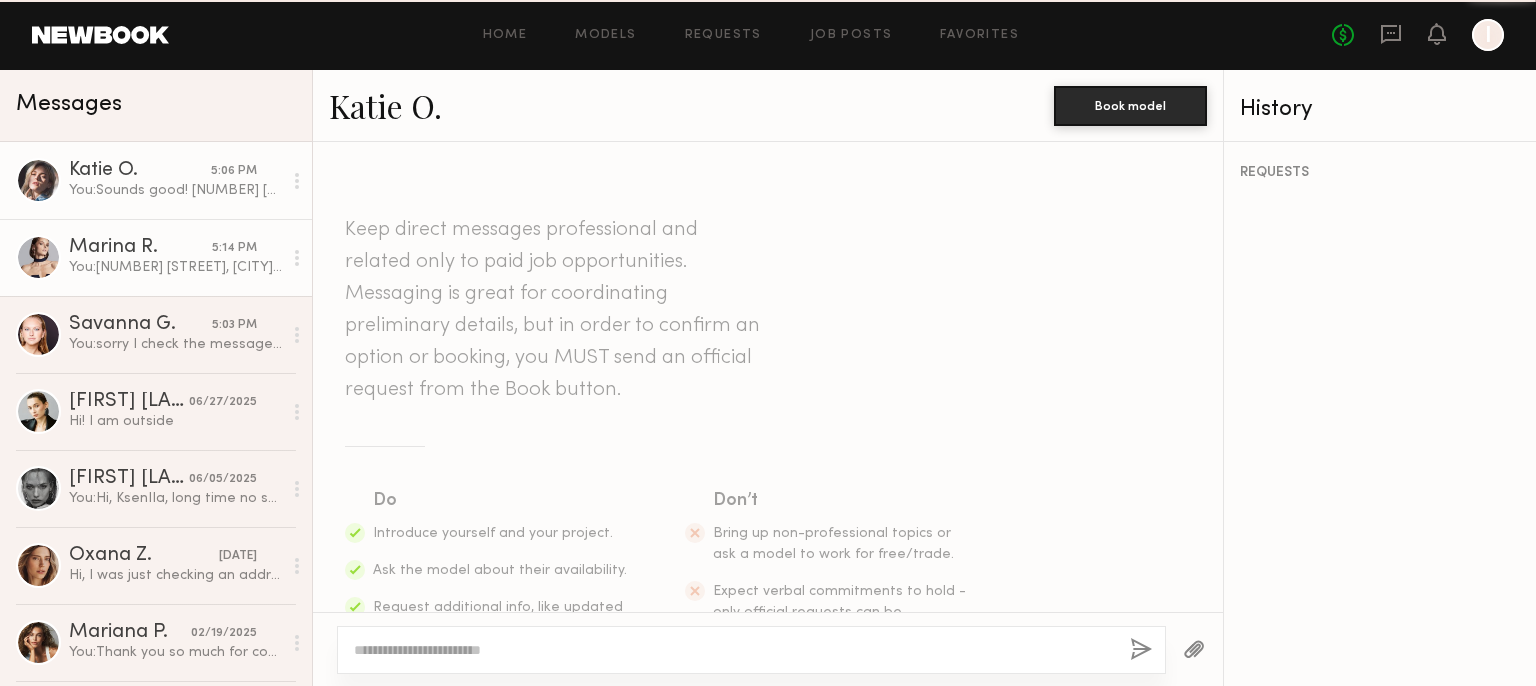 scroll, scrollTop: 921, scrollLeft: 0, axis: vertical 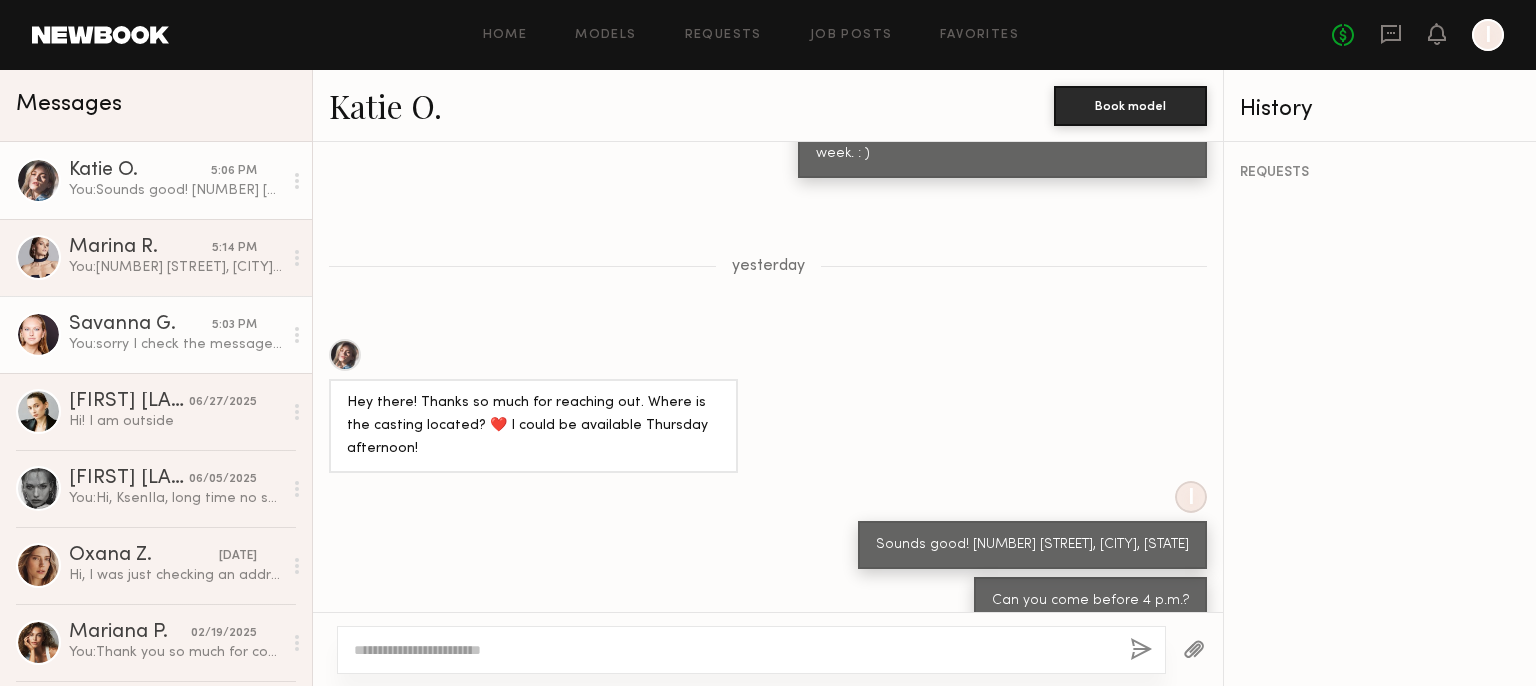 click on "Savanna G." 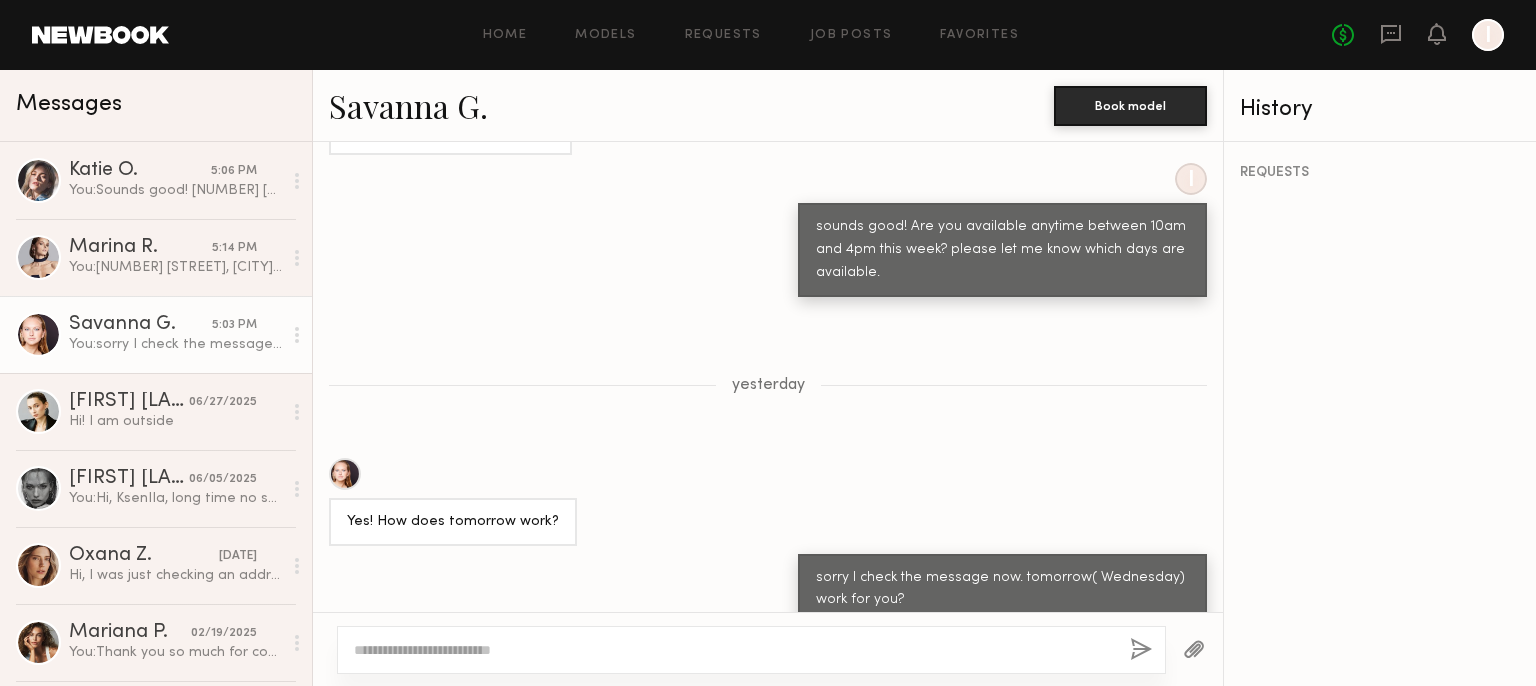 scroll, scrollTop: 1039, scrollLeft: 0, axis: vertical 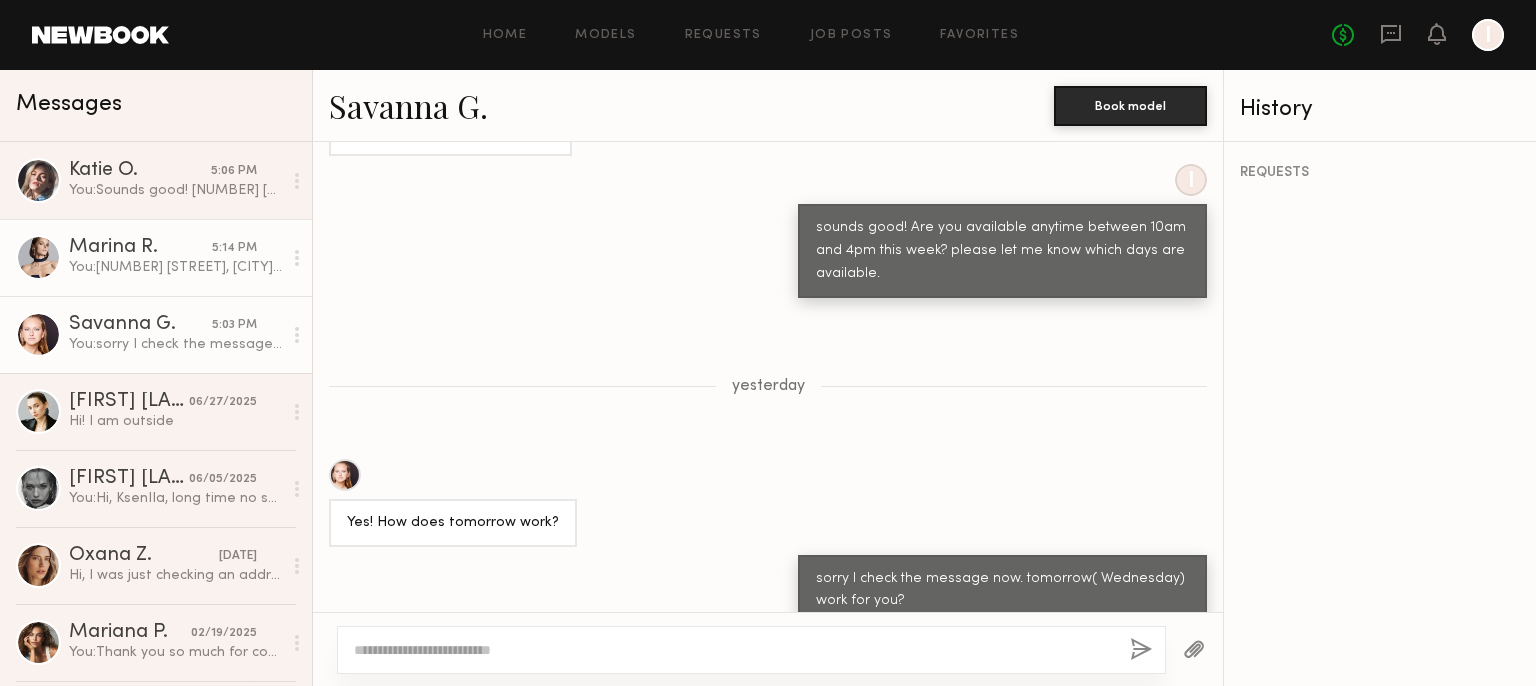 click on "Marina R." 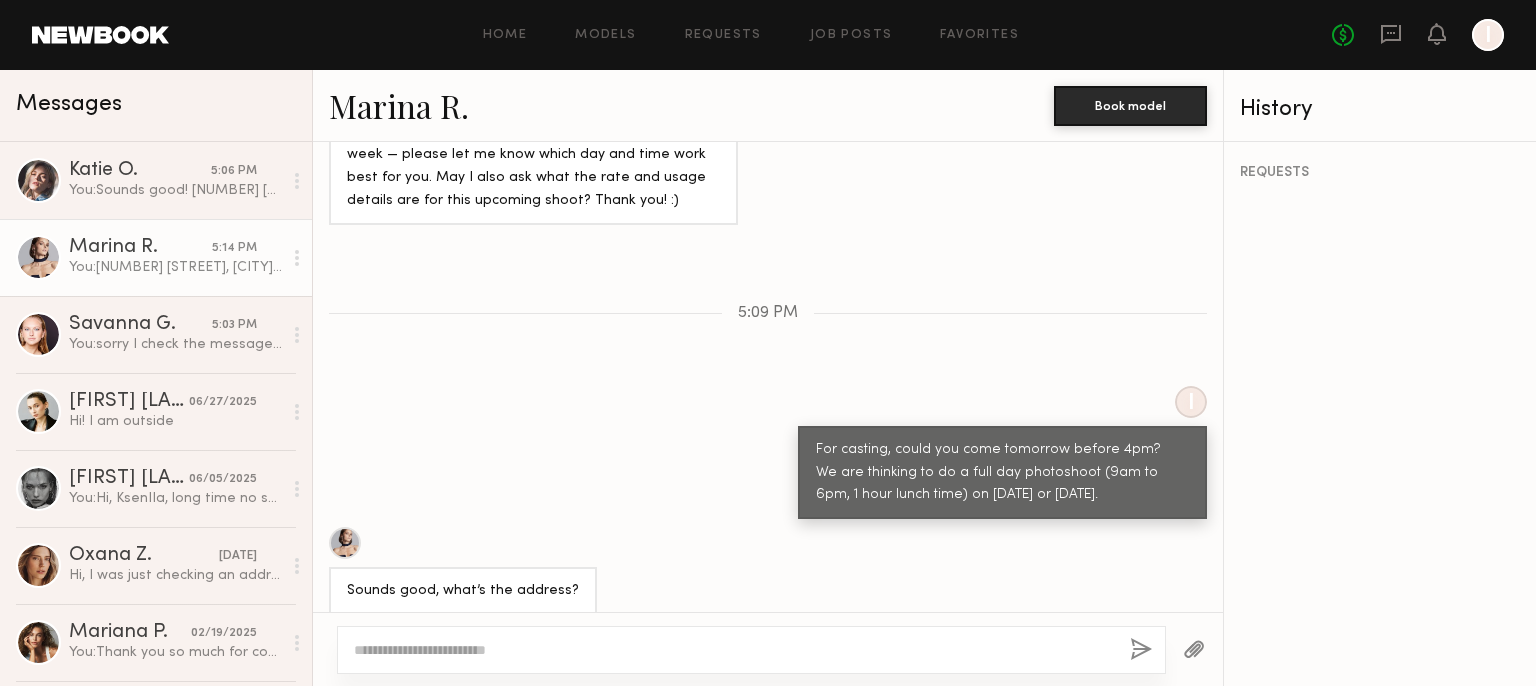 scroll, scrollTop: 1128, scrollLeft: 0, axis: vertical 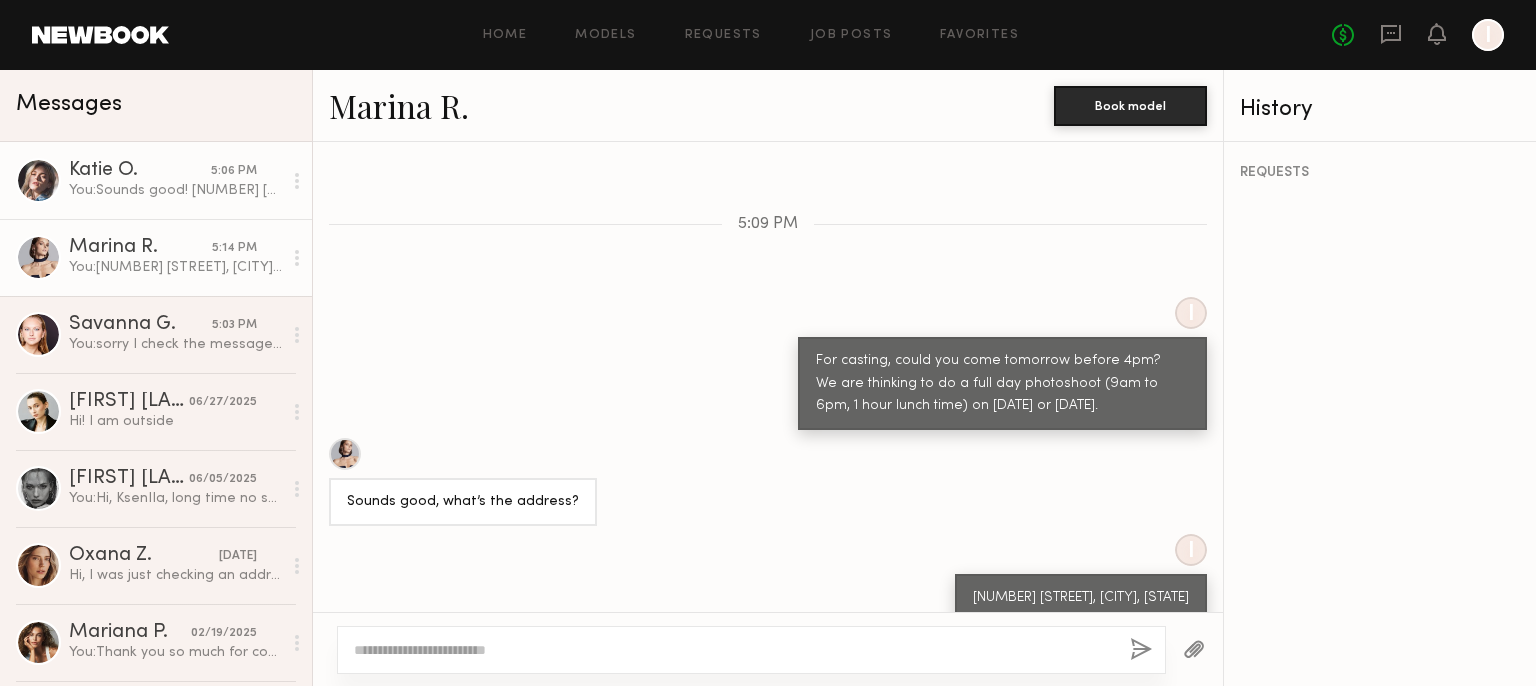 click on "You:  Sounds good! [NUMBER] [STREET], [CITY], [STATE]" 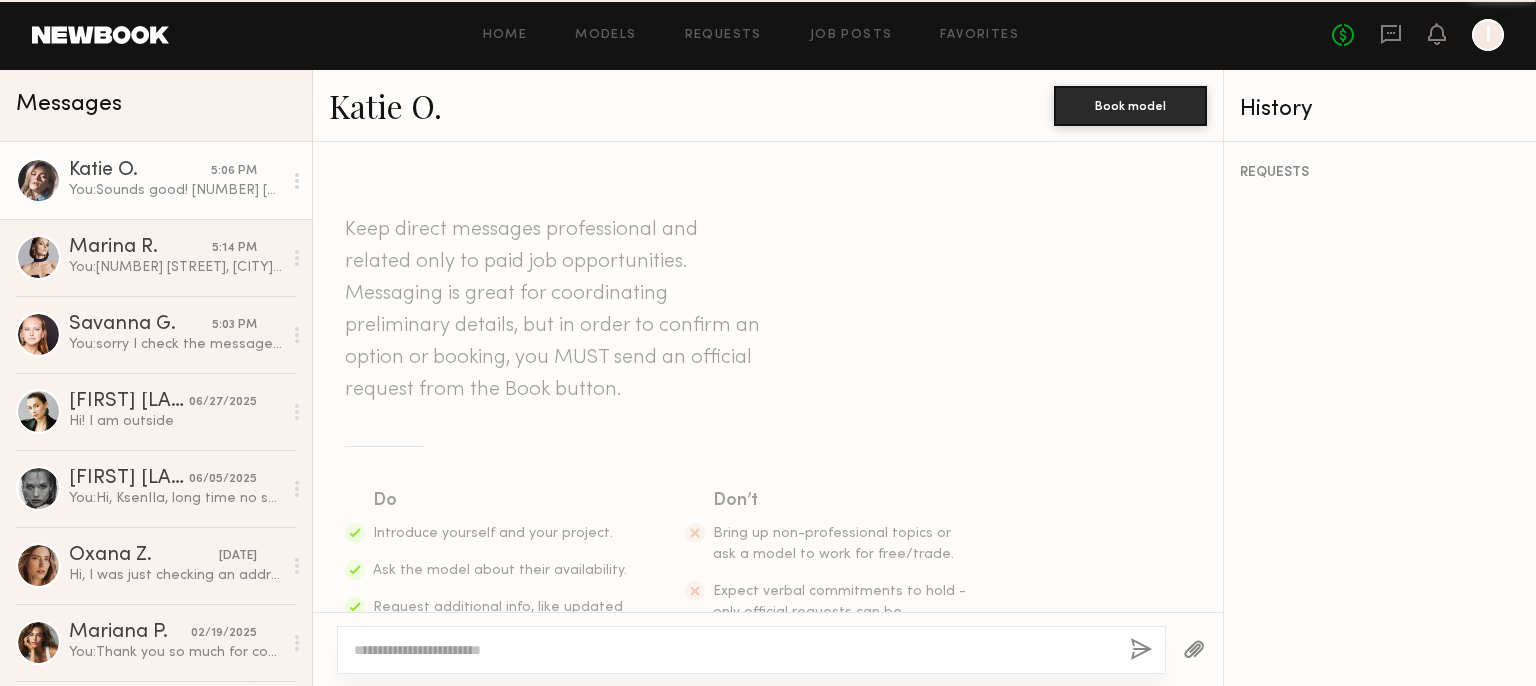 scroll, scrollTop: 921, scrollLeft: 0, axis: vertical 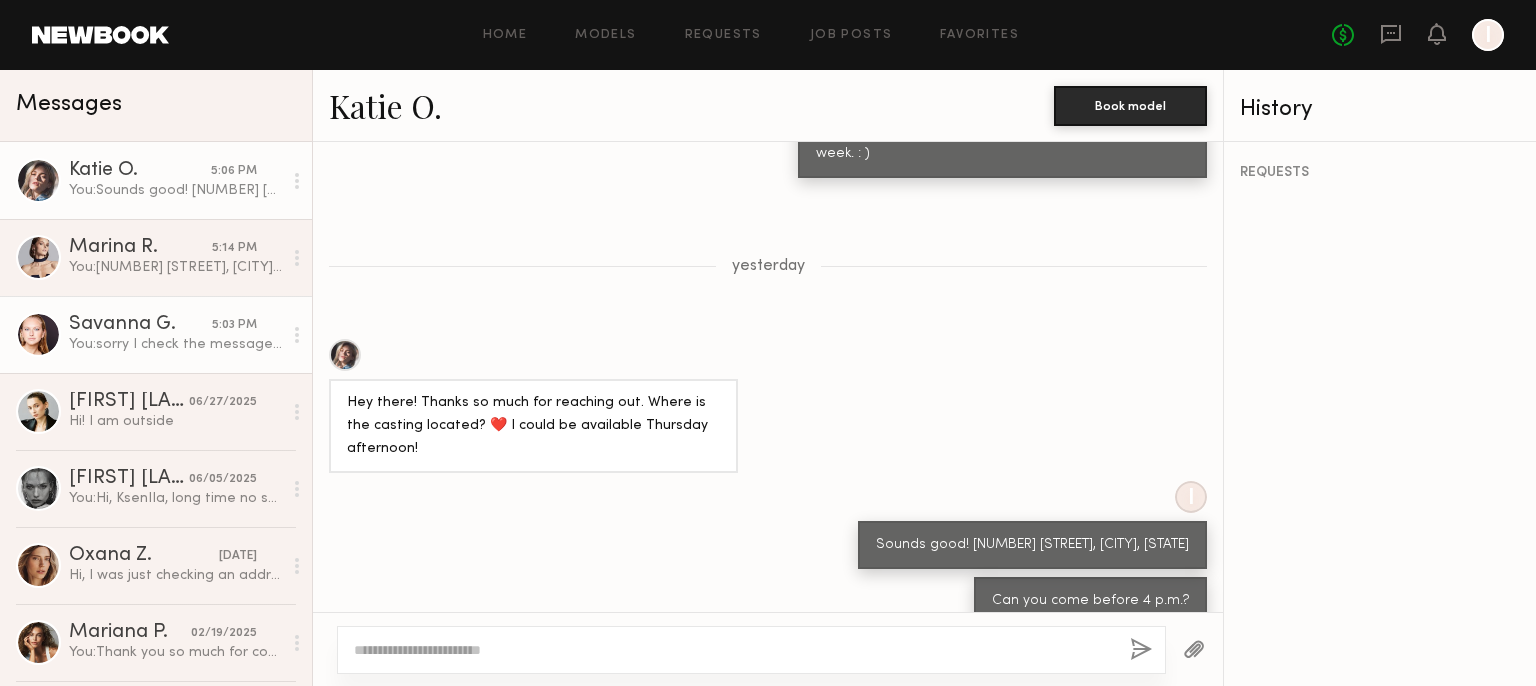 click on "Savanna G." 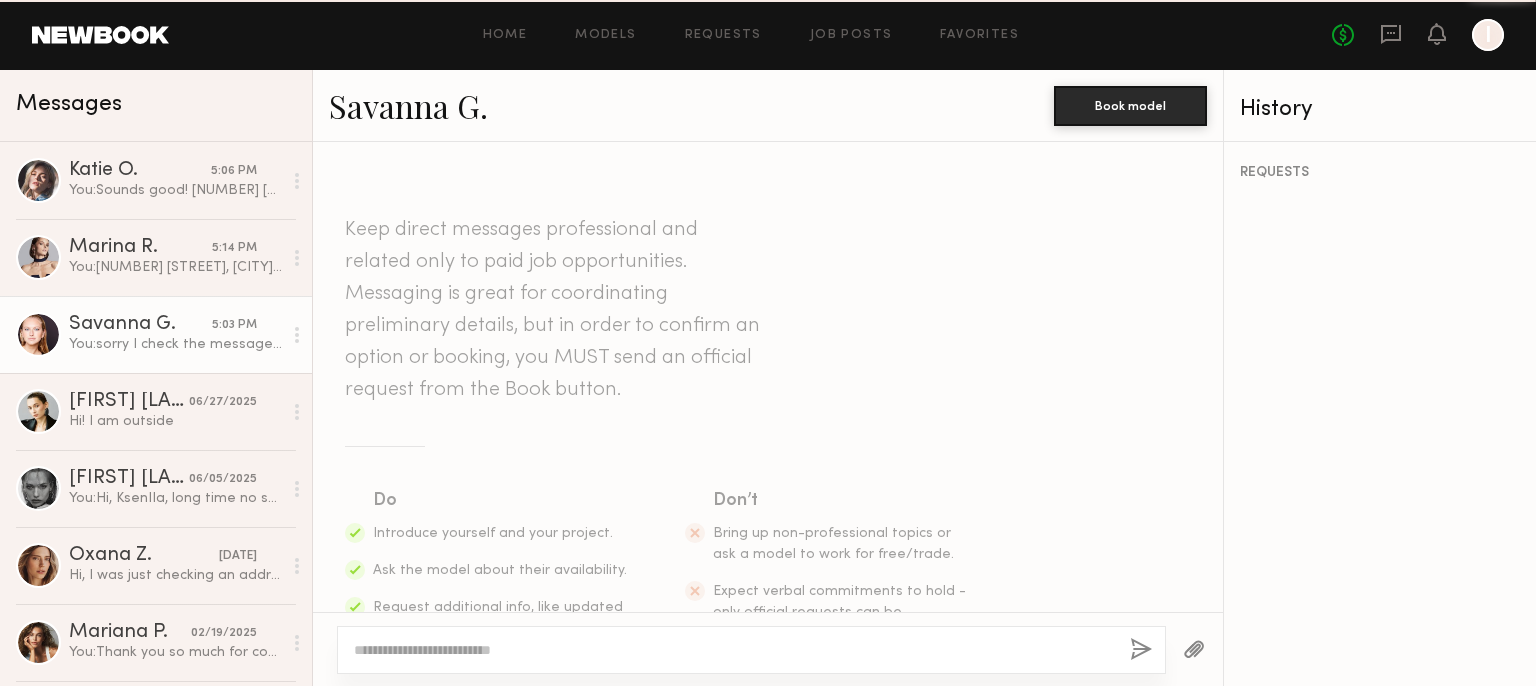 scroll, scrollTop: 1040, scrollLeft: 0, axis: vertical 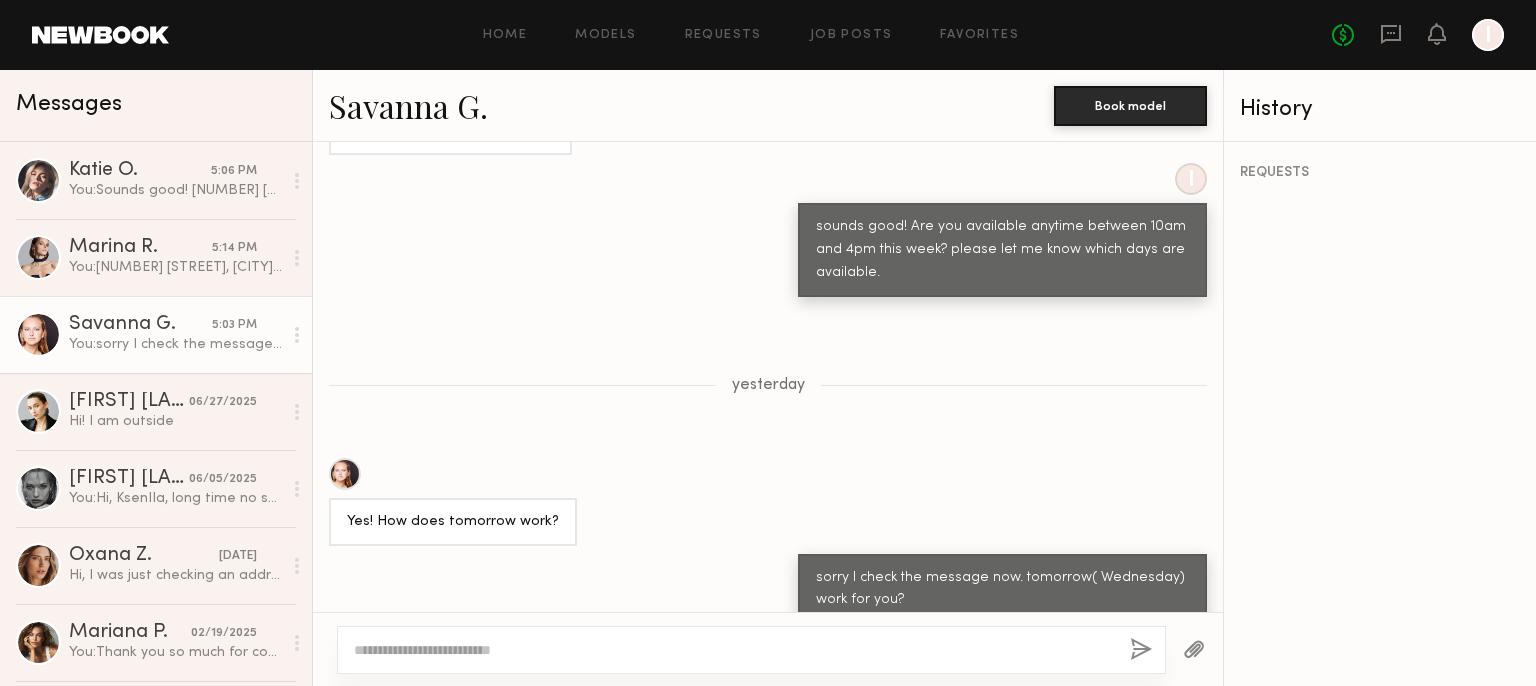 click on "Keep direct messages professional and related only to paid job opportunities. Messaging is great for coordinating preliminary details, but in order to confirm an option or booking, you MUST send an official request from the Book button. Do Introduce yourself and your project. Ask the model about their availability. Request additional info, like updated digitals, relevant experience, other skills, etc. Don’t Bring up non-professional topics or ask a model to work for free/trade. Expect verbal commitments to hold - only official requests can be enforced. Move communications off the platform. [DATE] I Hi Savanna, our company is Strut and Bolt. We are a Young Contemporary women's clothing line. We are looking to do a full shoot on August 27th or 28th for a full day. Just wanted to check on your availability for a casting on this week. : ) Hi! I am available for a casting! I sounds good! Are you available anytime between 10am and 4pm this week? please let me know which days are available. yesterday" 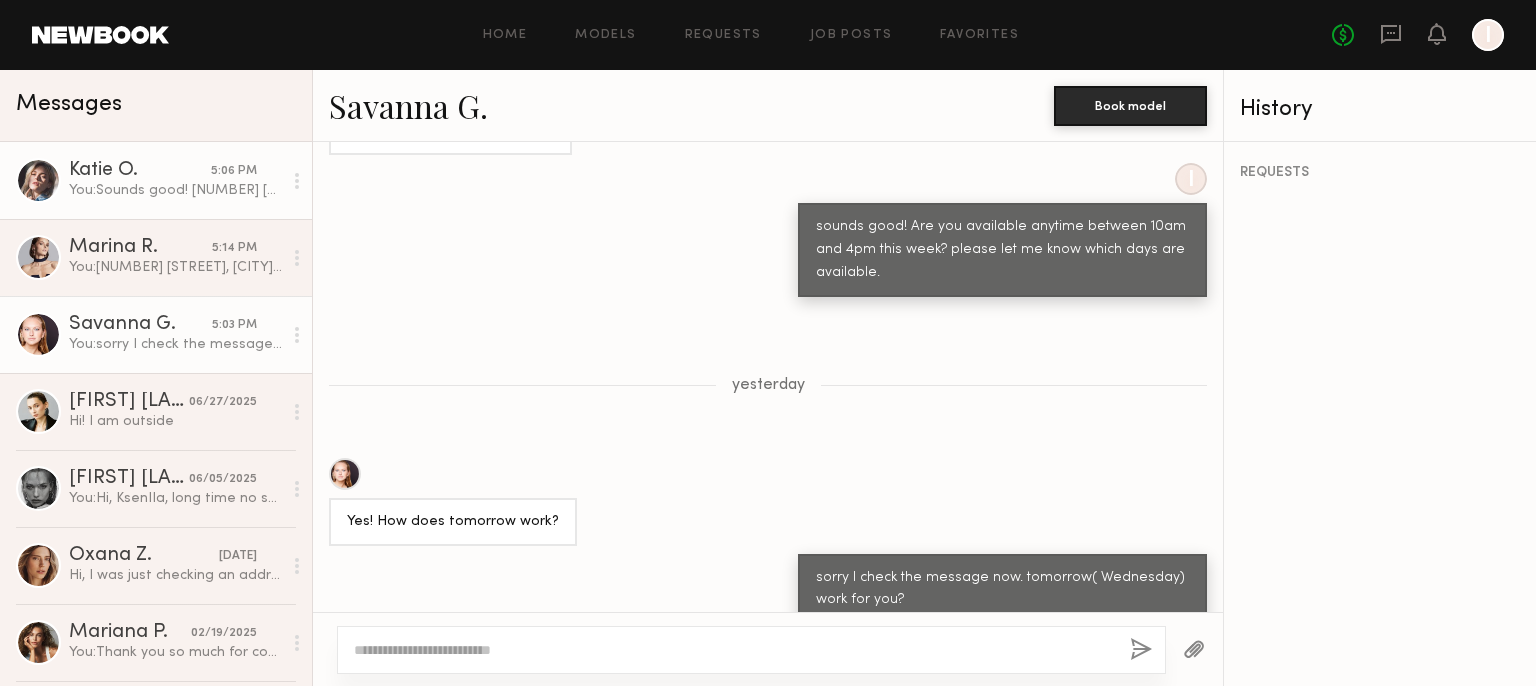 click on "You:  Sounds good! [NUMBER] [STREET], [CITY], [STATE]" 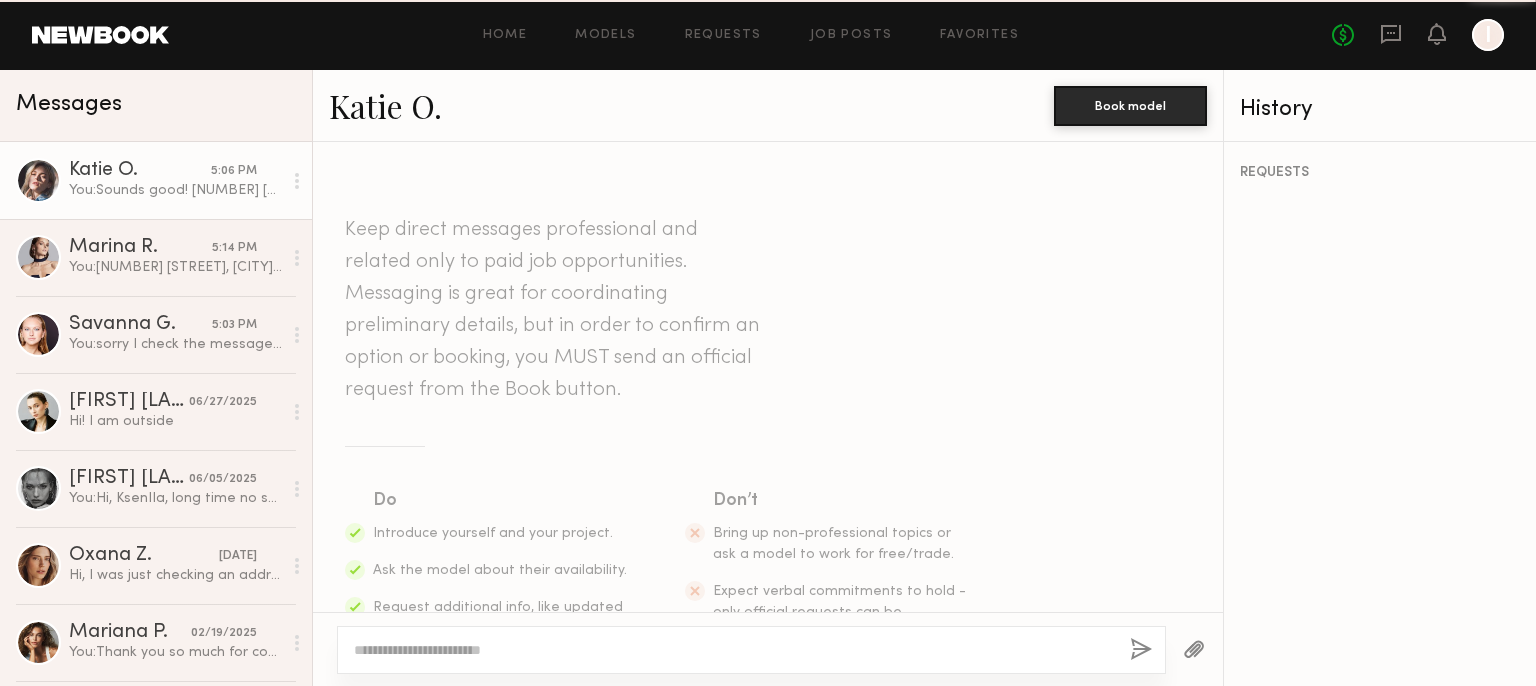 scroll, scrollTop: 921, scrollLeft: 0, axis: vertical 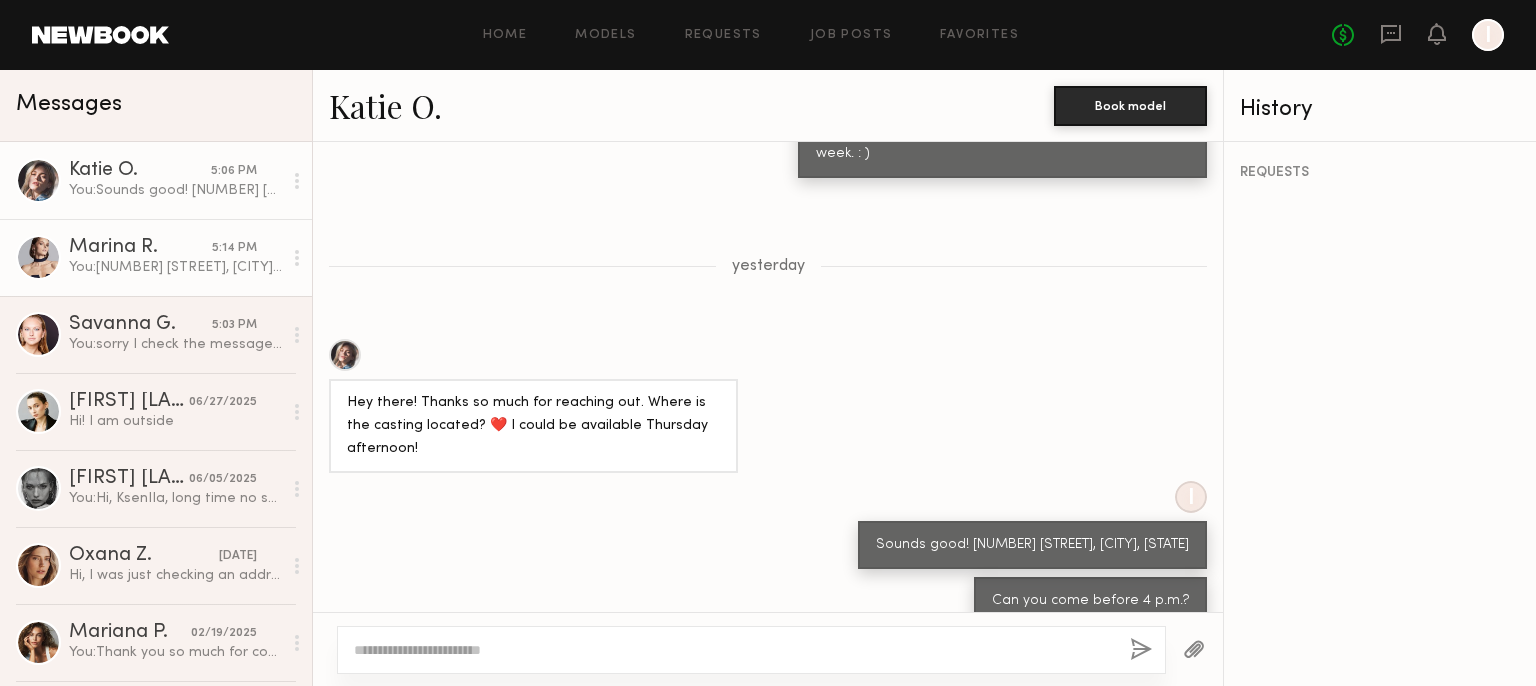 click on "Marina R." 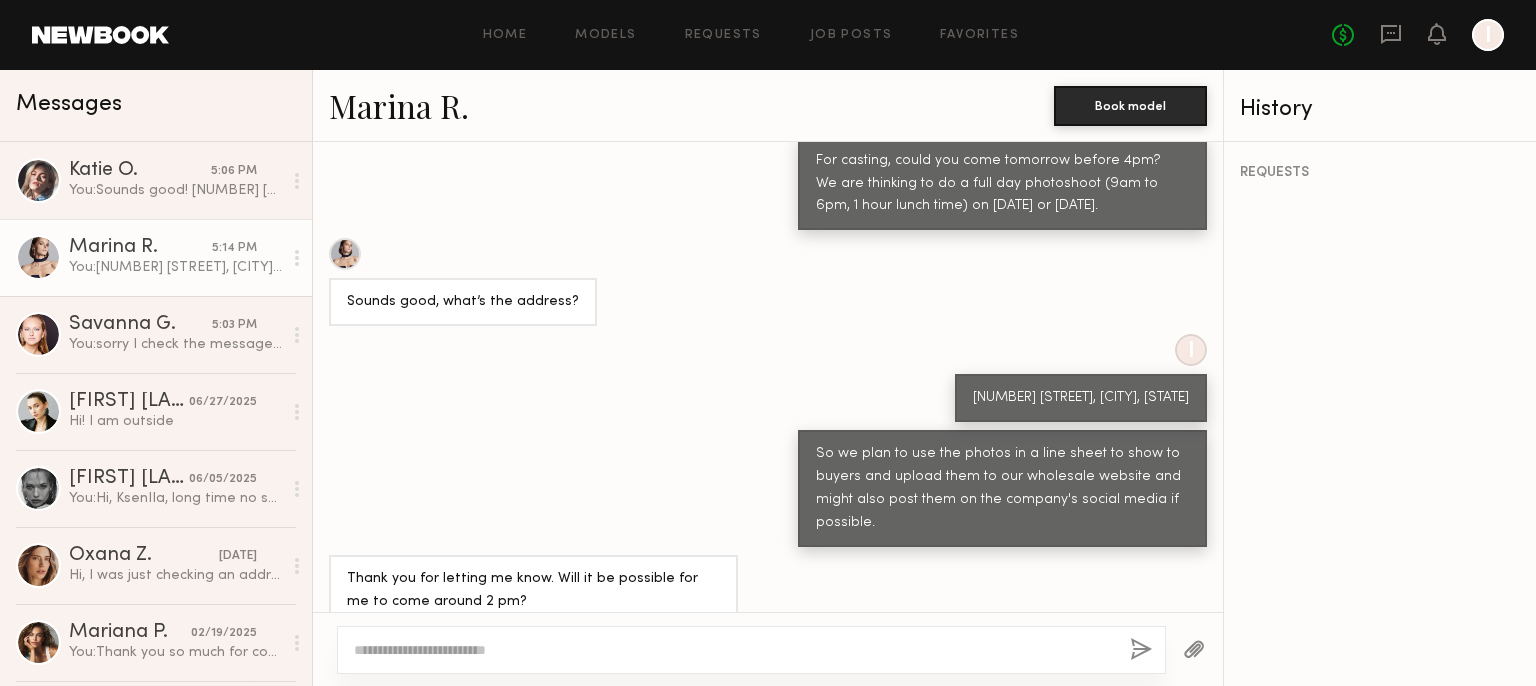 scroll, scrollTop: 1327, scrollLeft: 0, axis: vertical 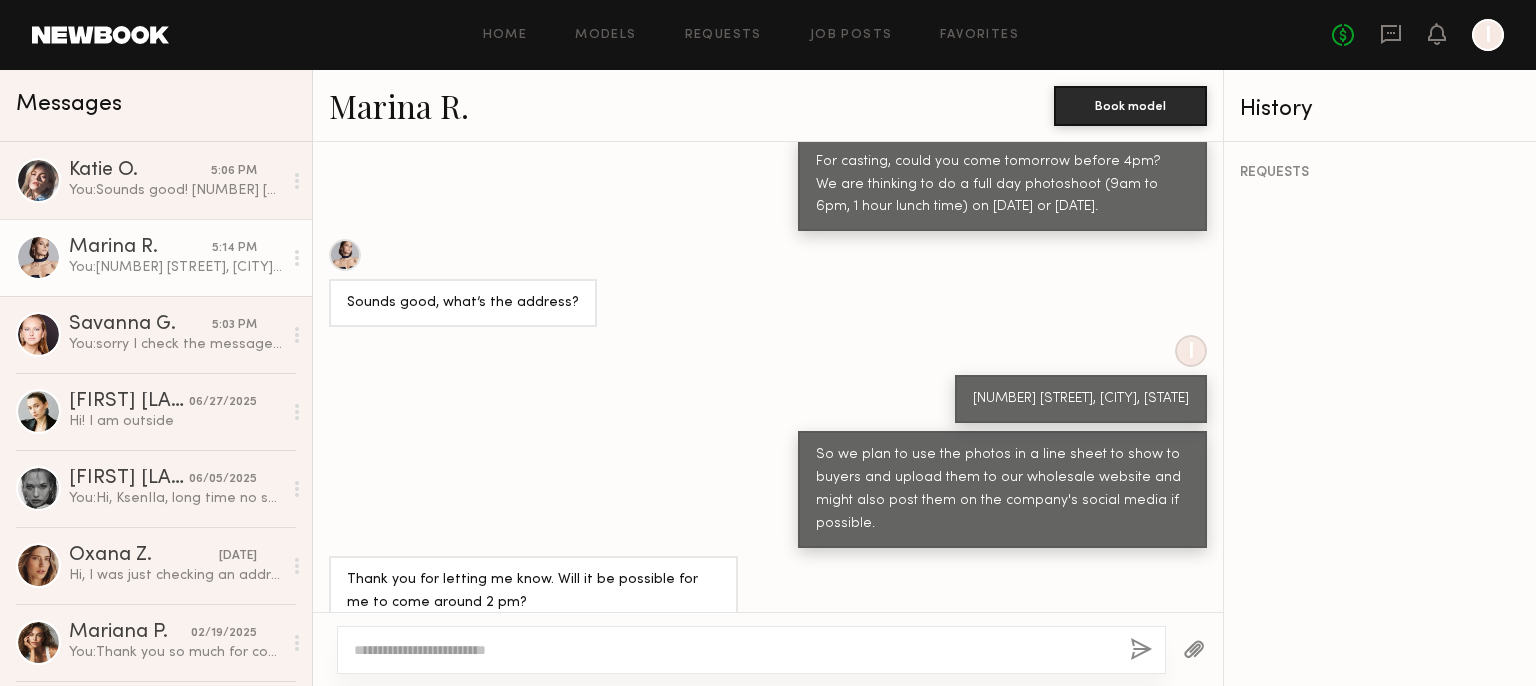 click 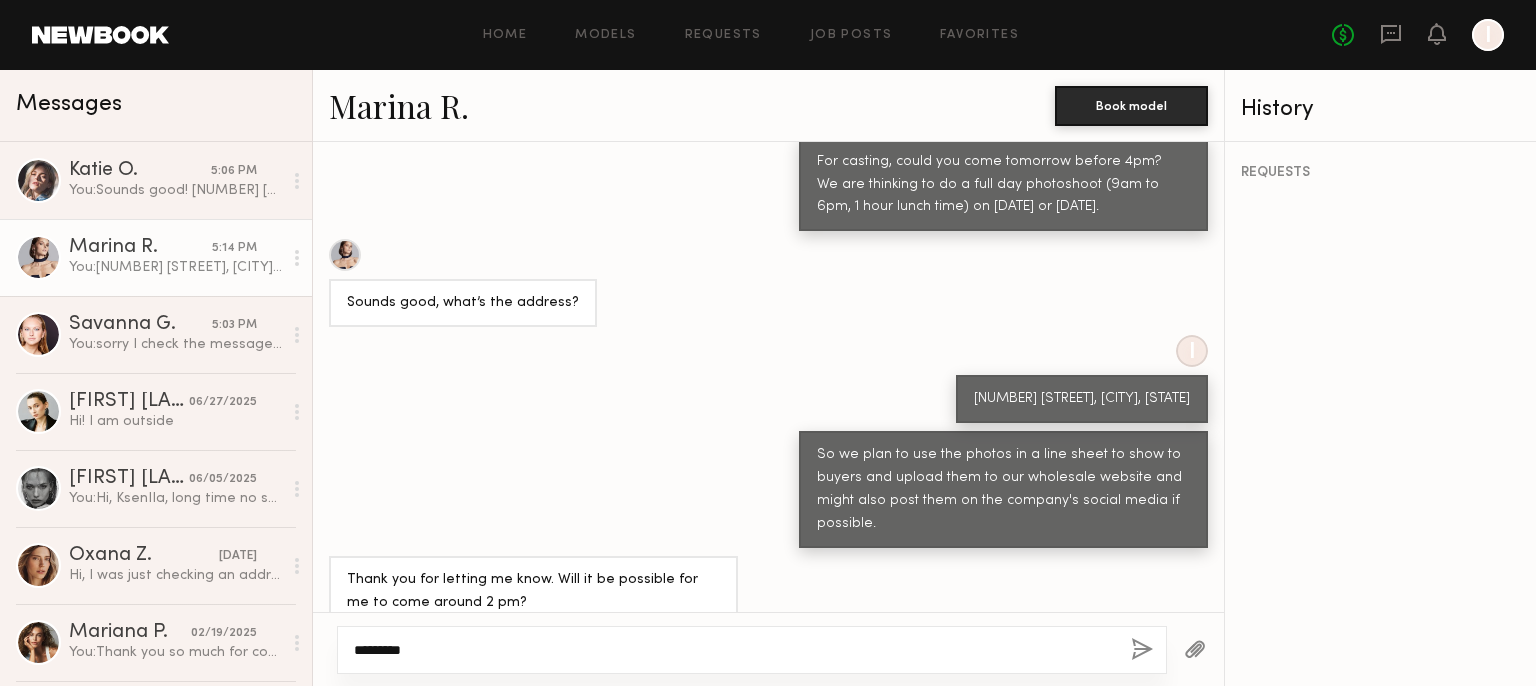 drag, startPoint x: 468, startPoint y: 659, endPoint x: 367, endPoint y: 639, distance: 102.96116 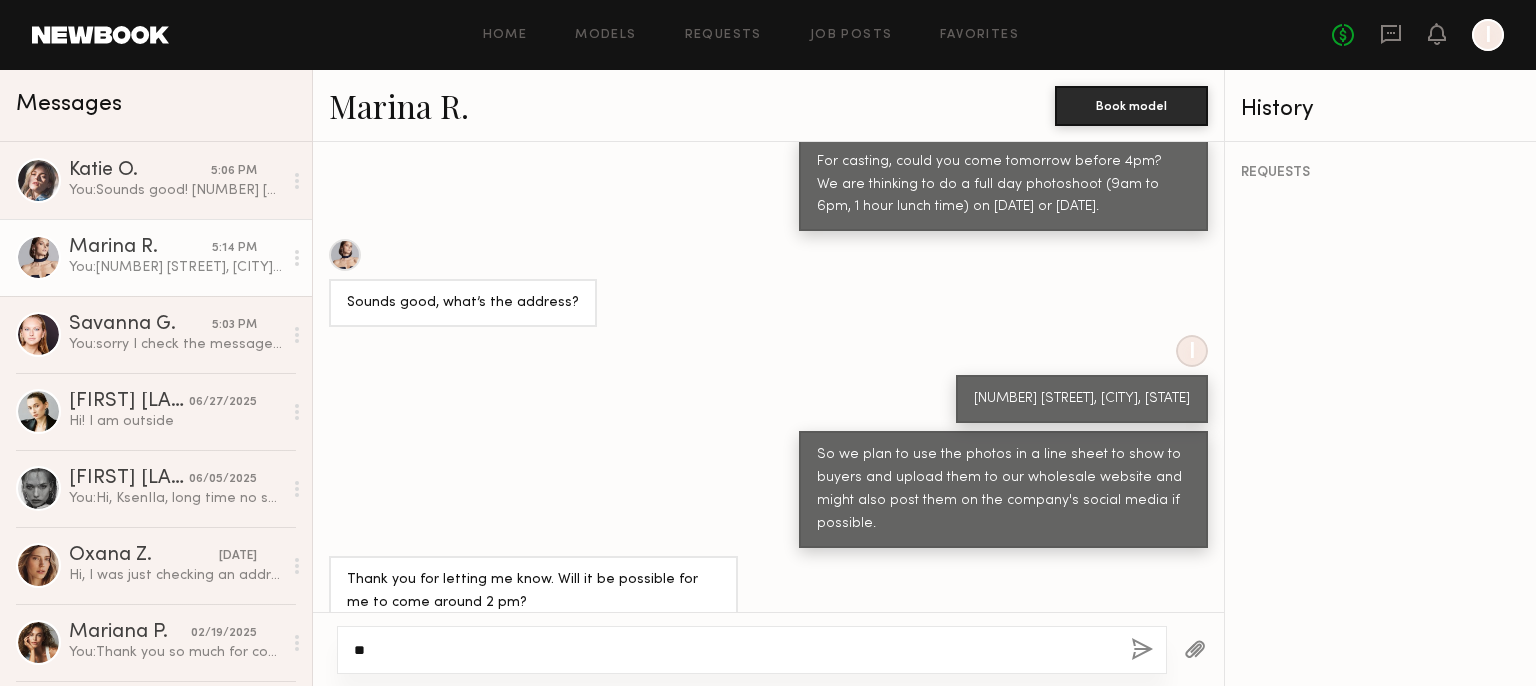 type on "*" 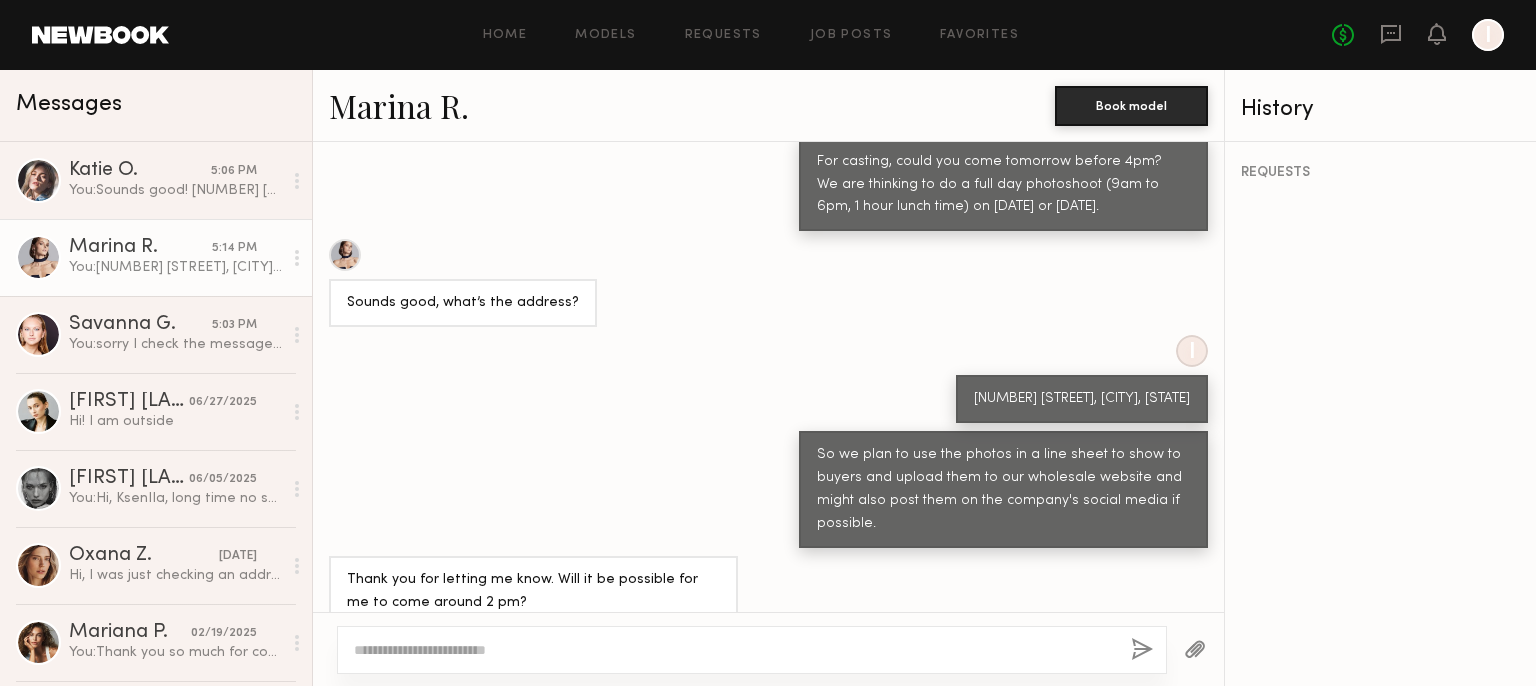 paste on "*********" 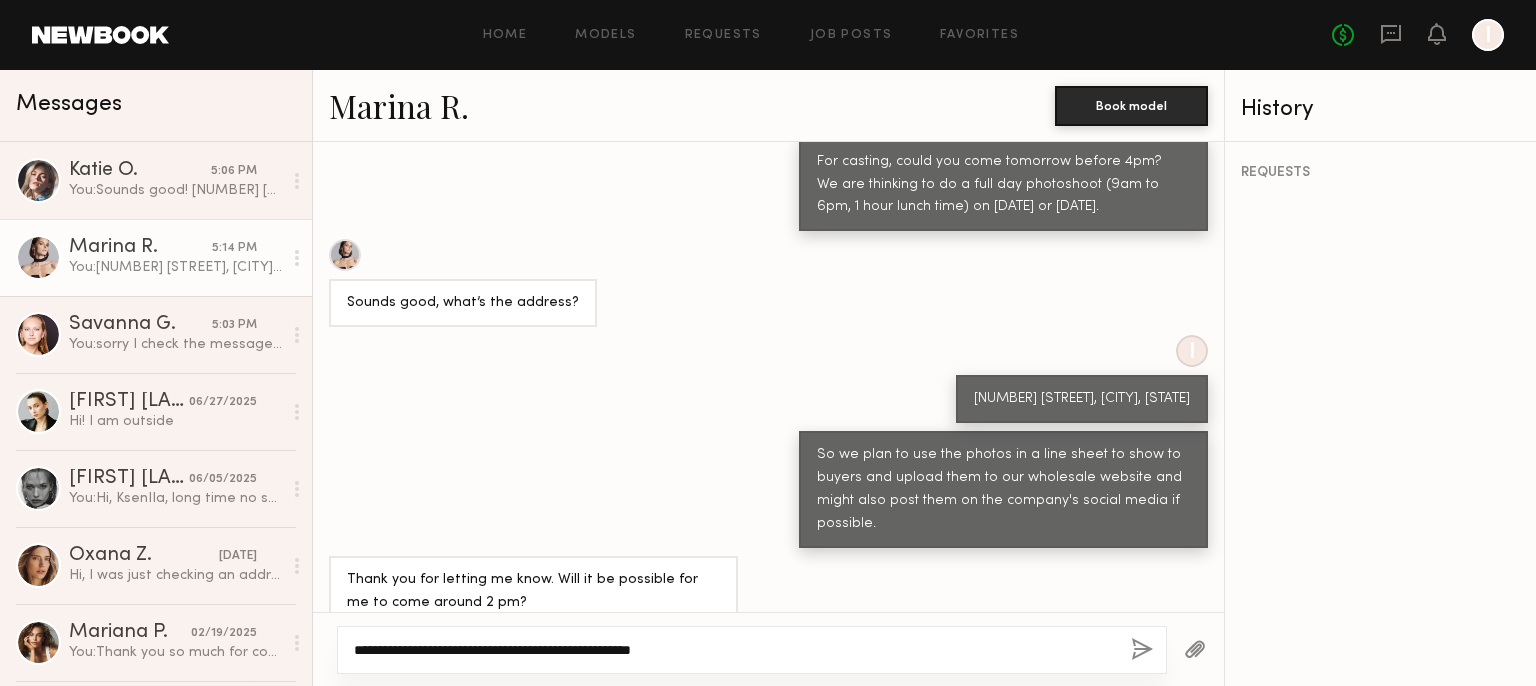 type on "**********" 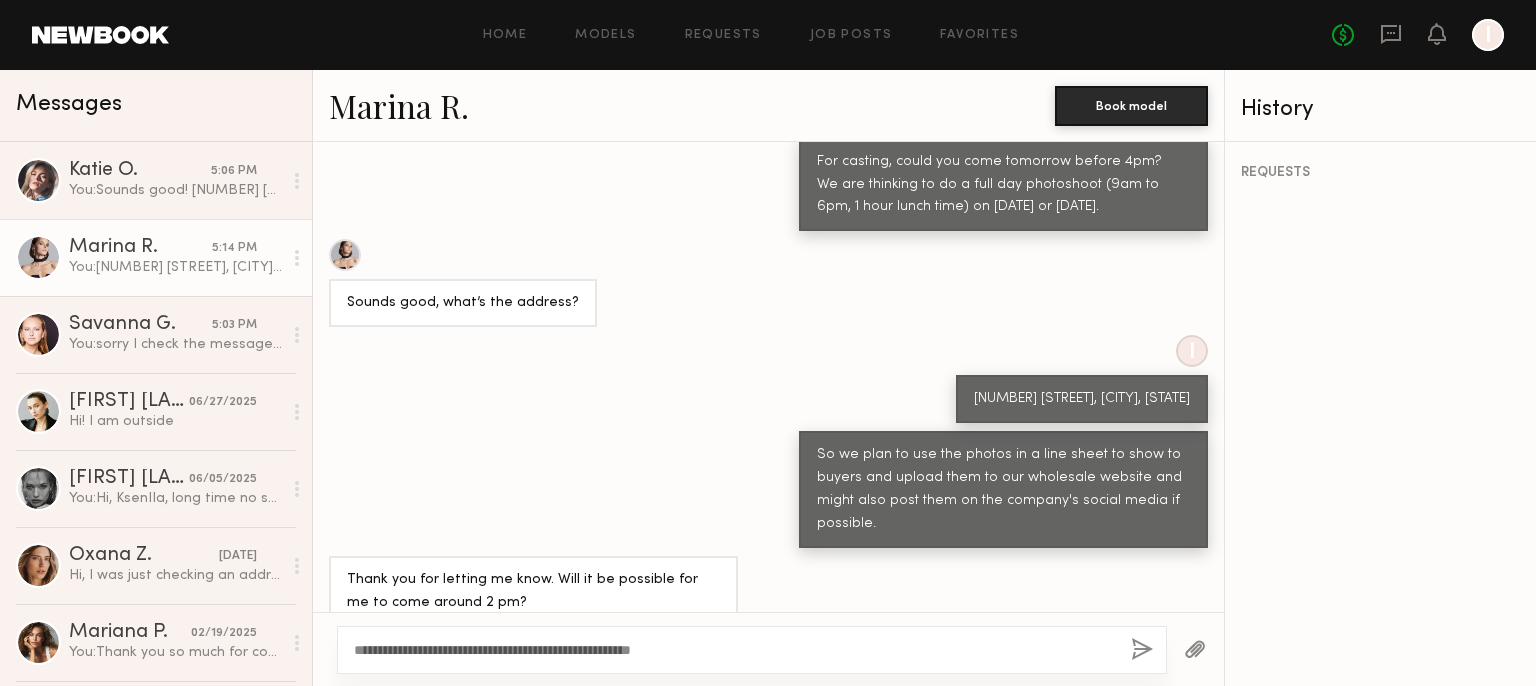 click 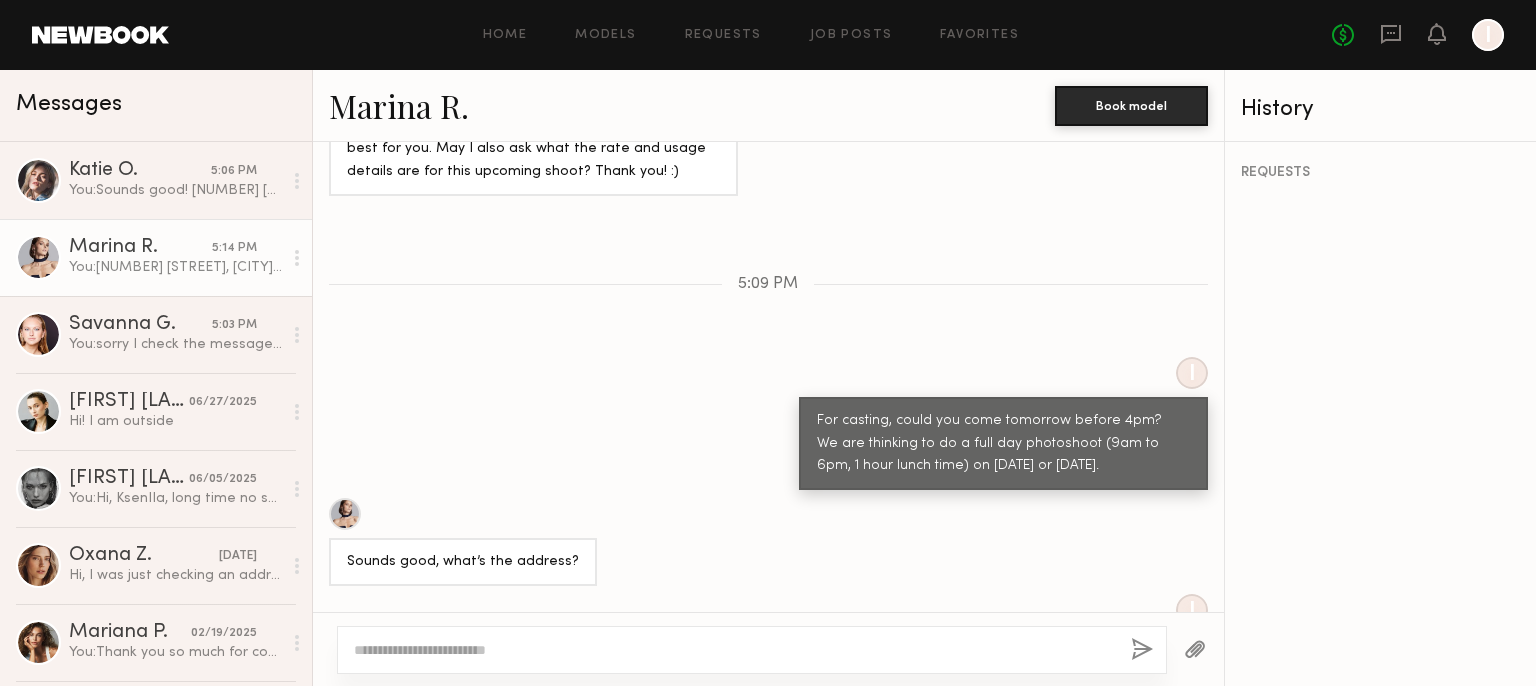 scroll, scrollTop: 1223, scrollLeft: 0, axis: vertical 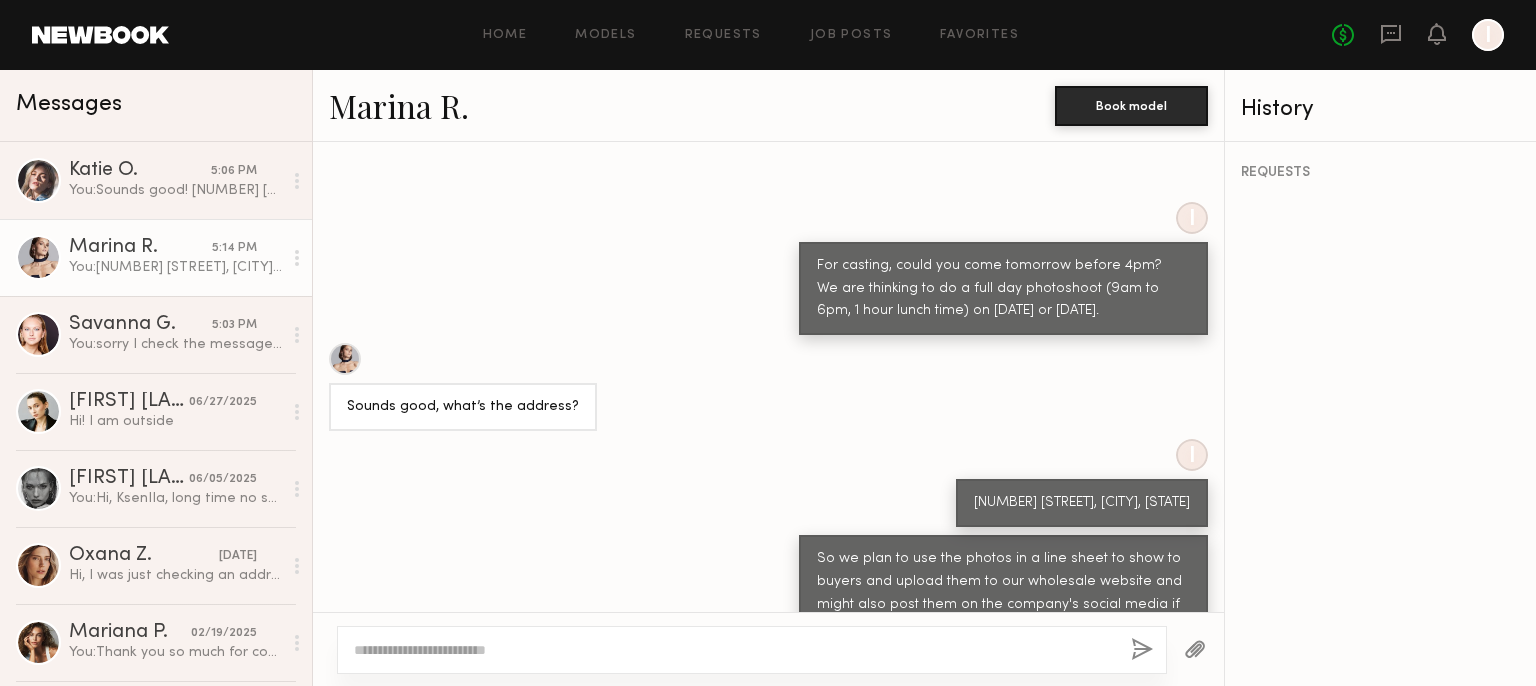 drag, startPoint x: 728, startPoint y: 201, endPoint x: 820, endPoint y: 129, distance: 116.82465 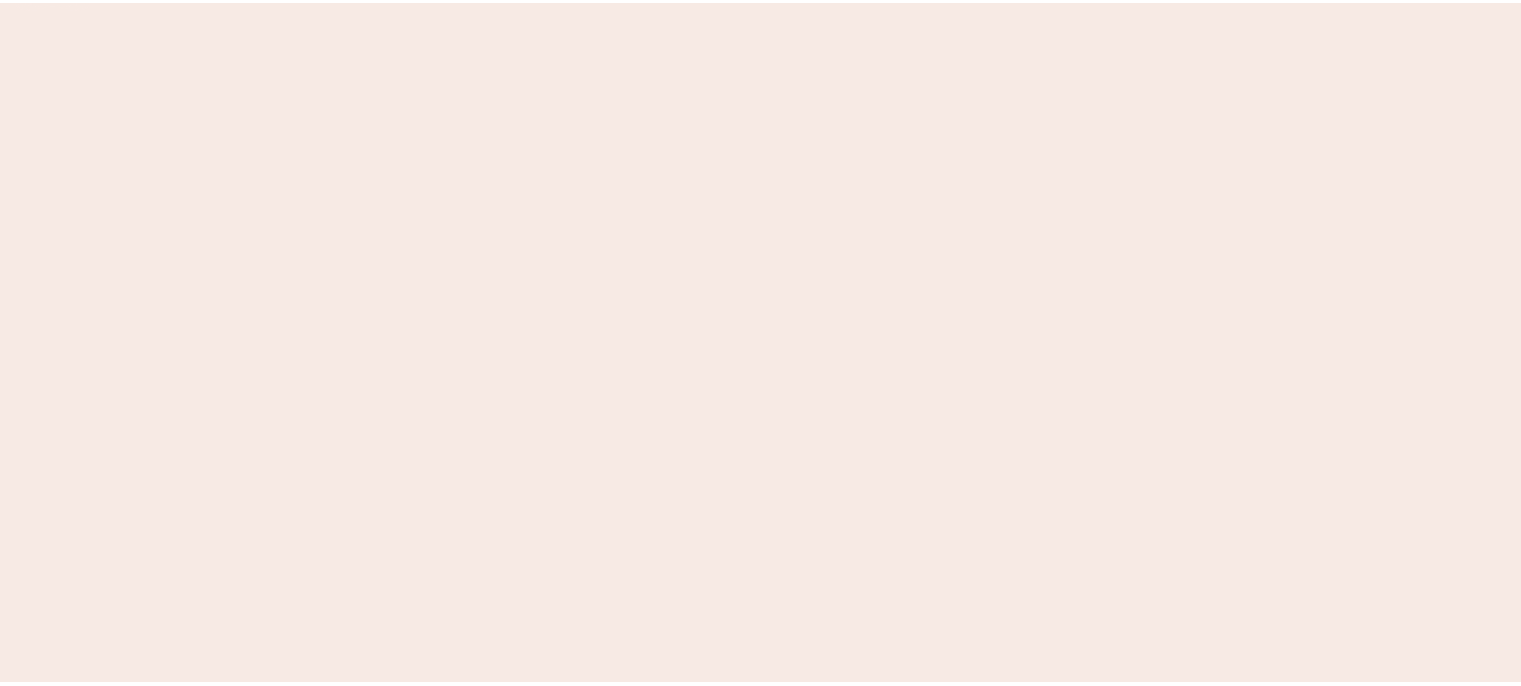 scroll, scrollTop: 0, scrollLeft: 0, axis: both 